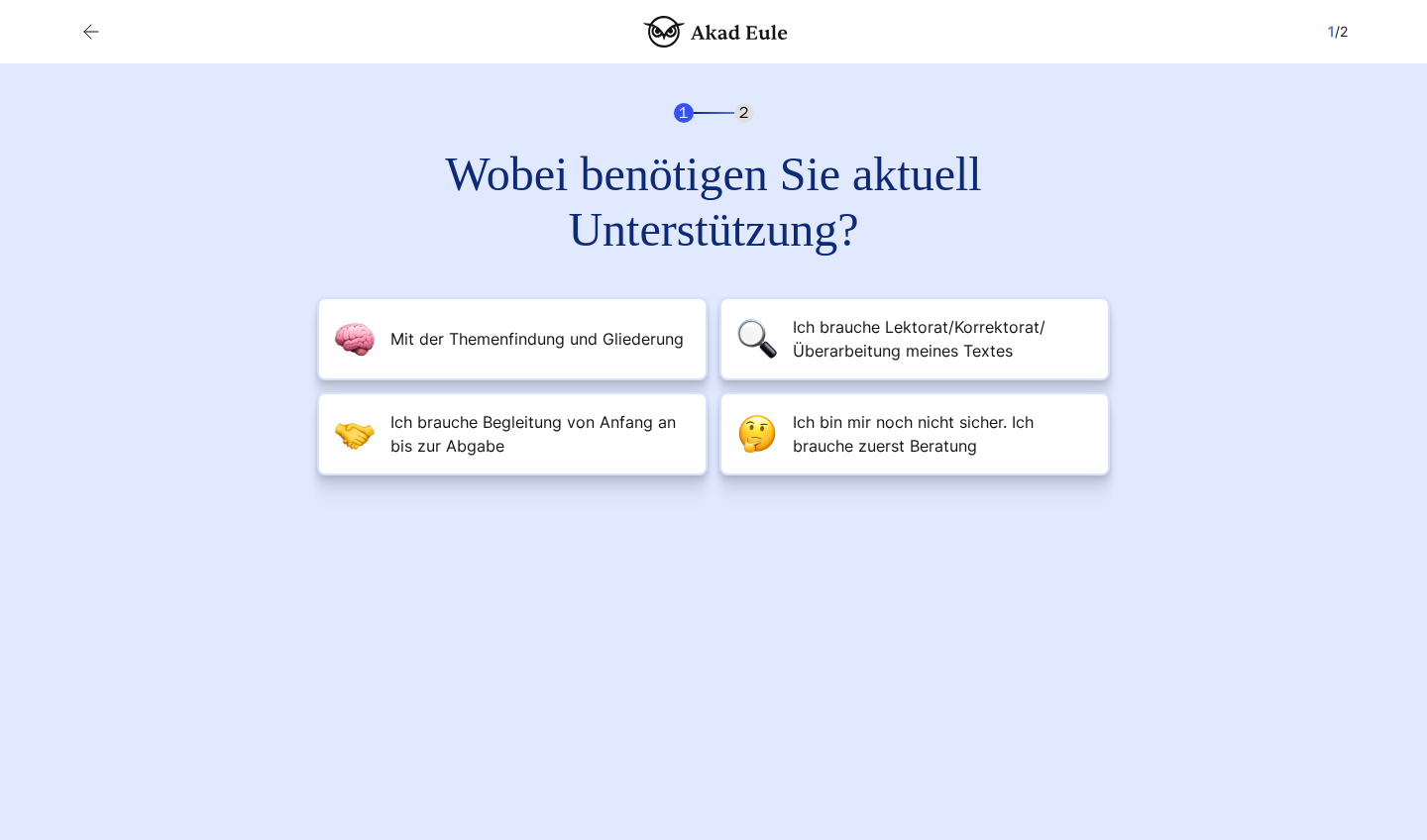 scroll, scrollTop: 0, scrollLeft: 0, axis: both 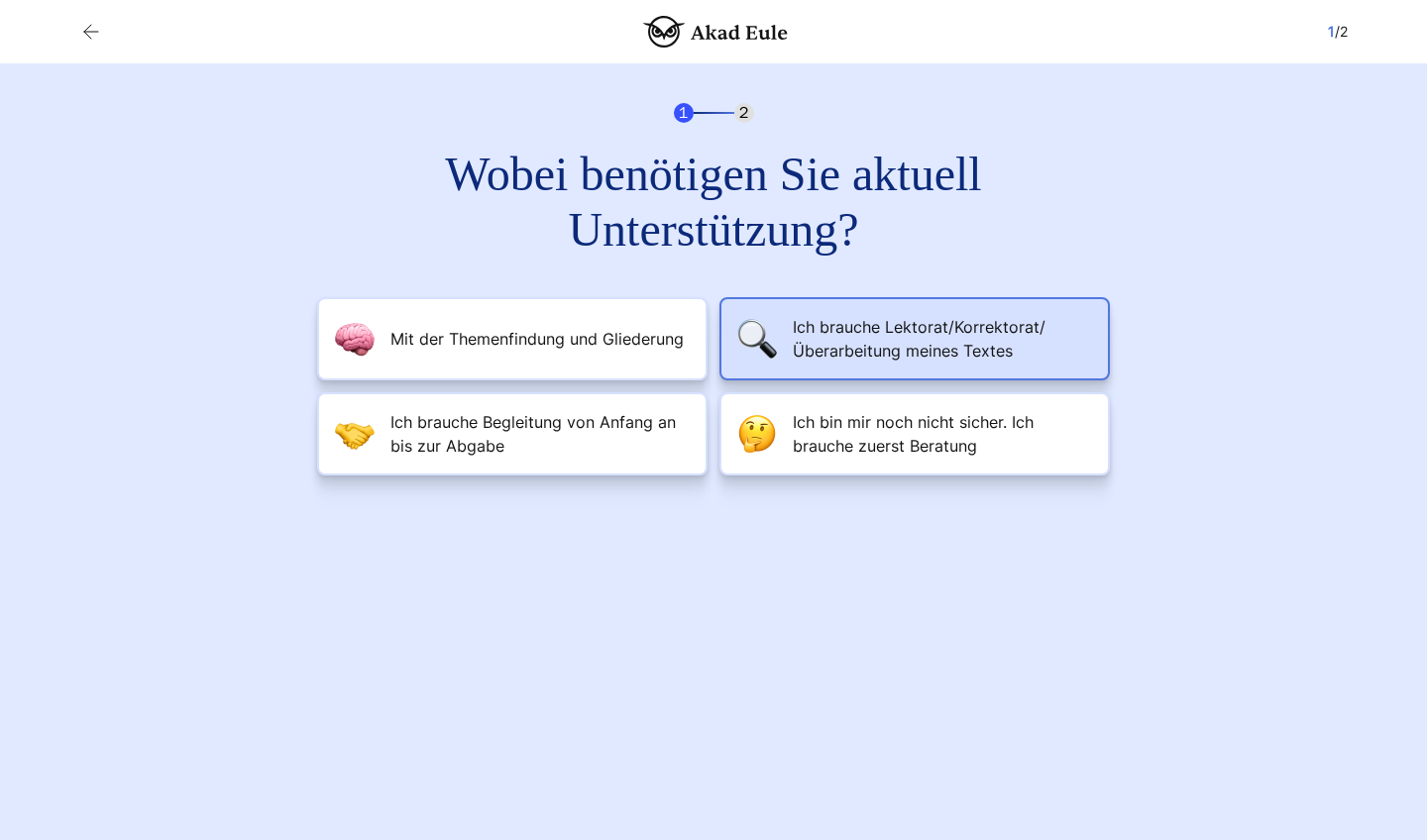 click on "Ich brauche Lektorat/Korrektorat/Überarbeitung meines Textes" at bounding box center [942, 339] 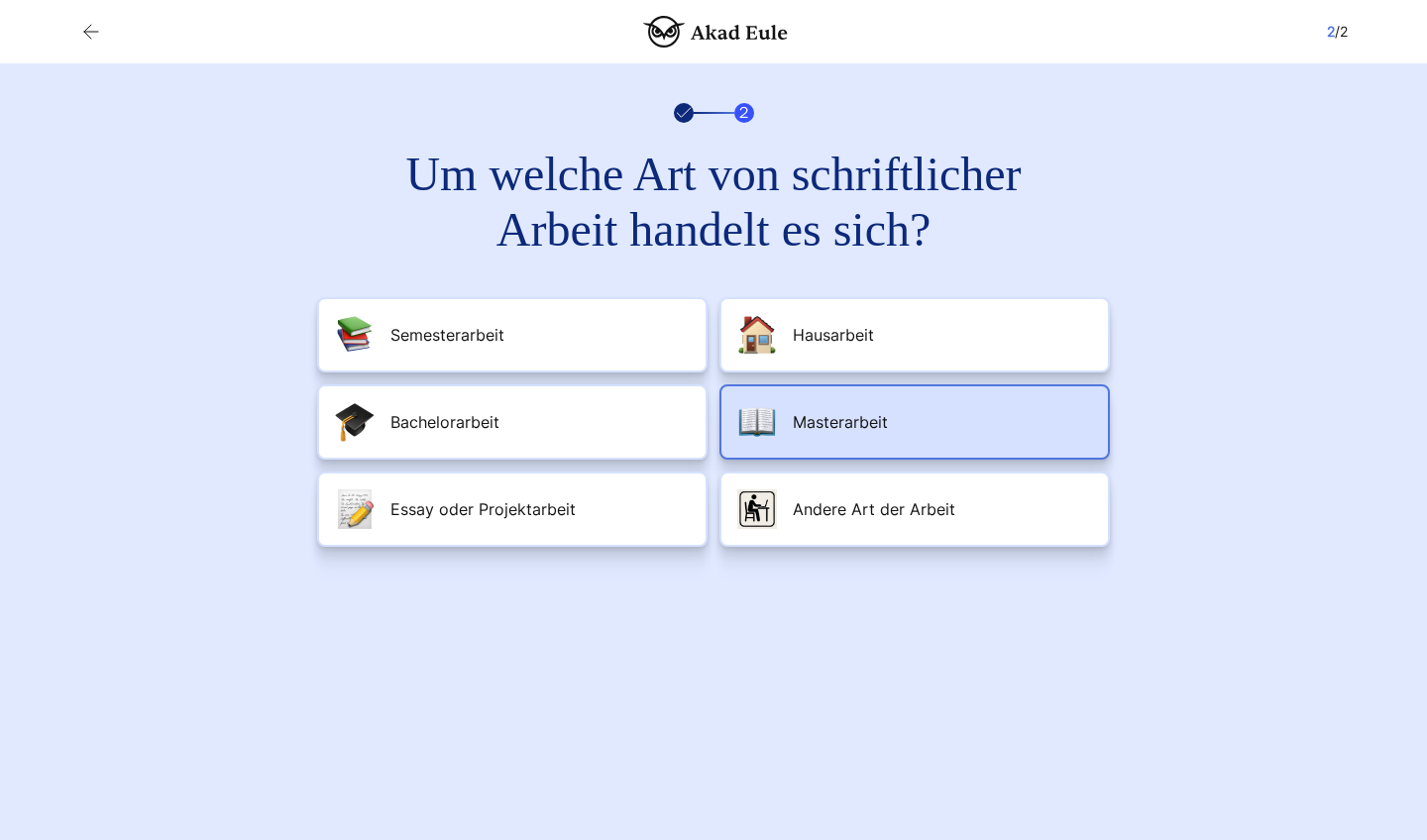 click on "Masterarbeit" at bounding box center (840, 422) 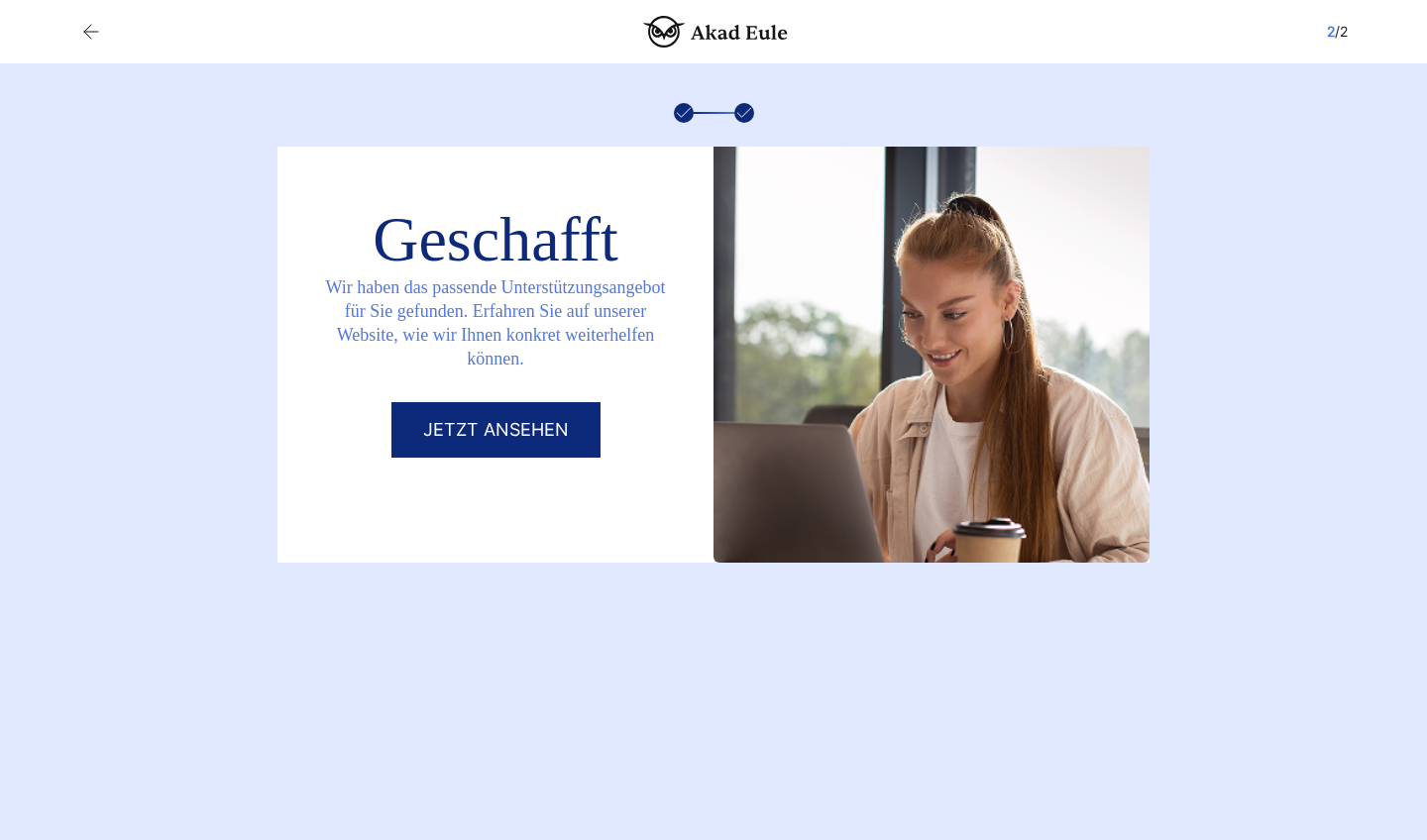 click on "Jetzt ansehen" at bounding box center (495, 430) 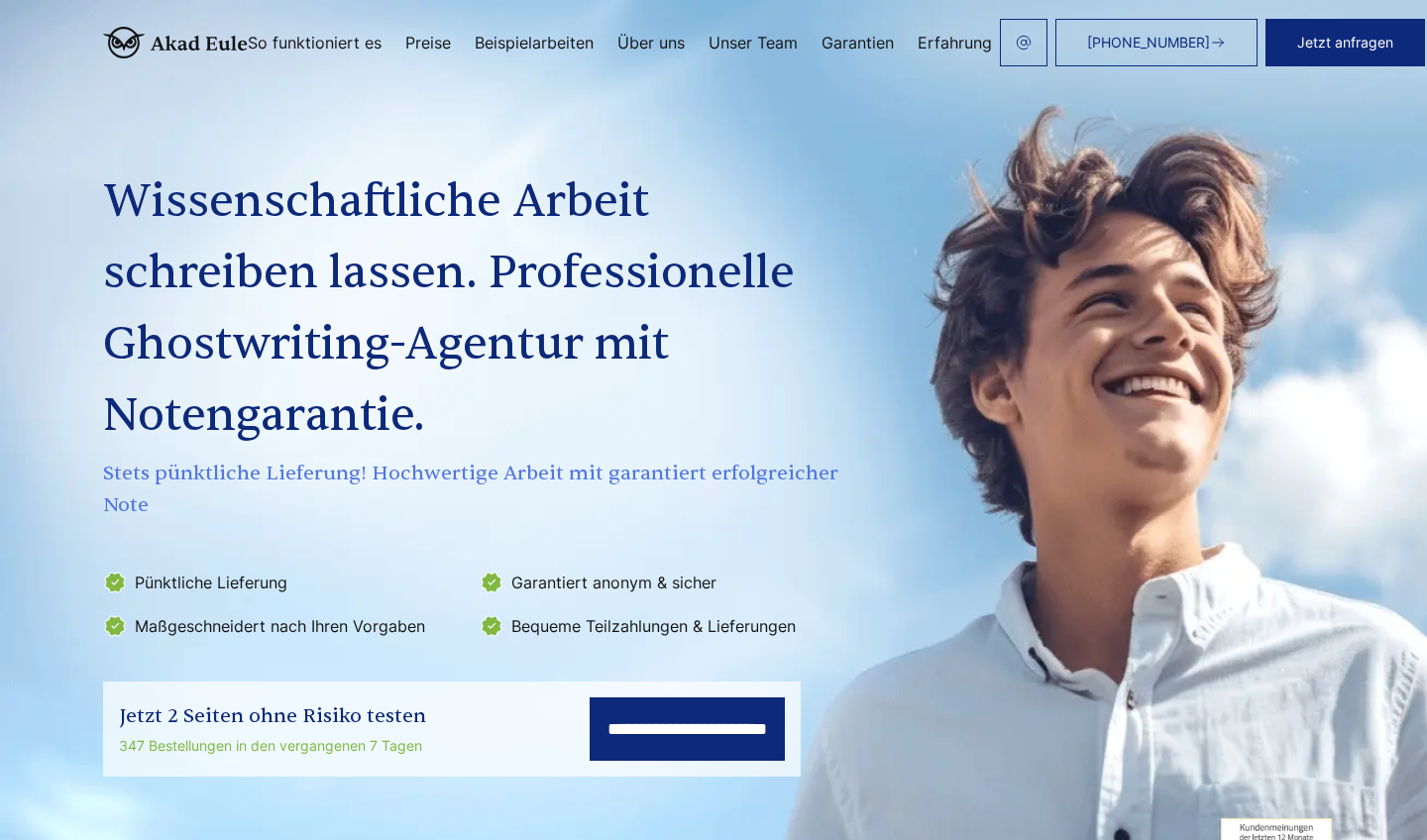 scroll, scrollTop: 0, scrollLeft: 0, axis: both 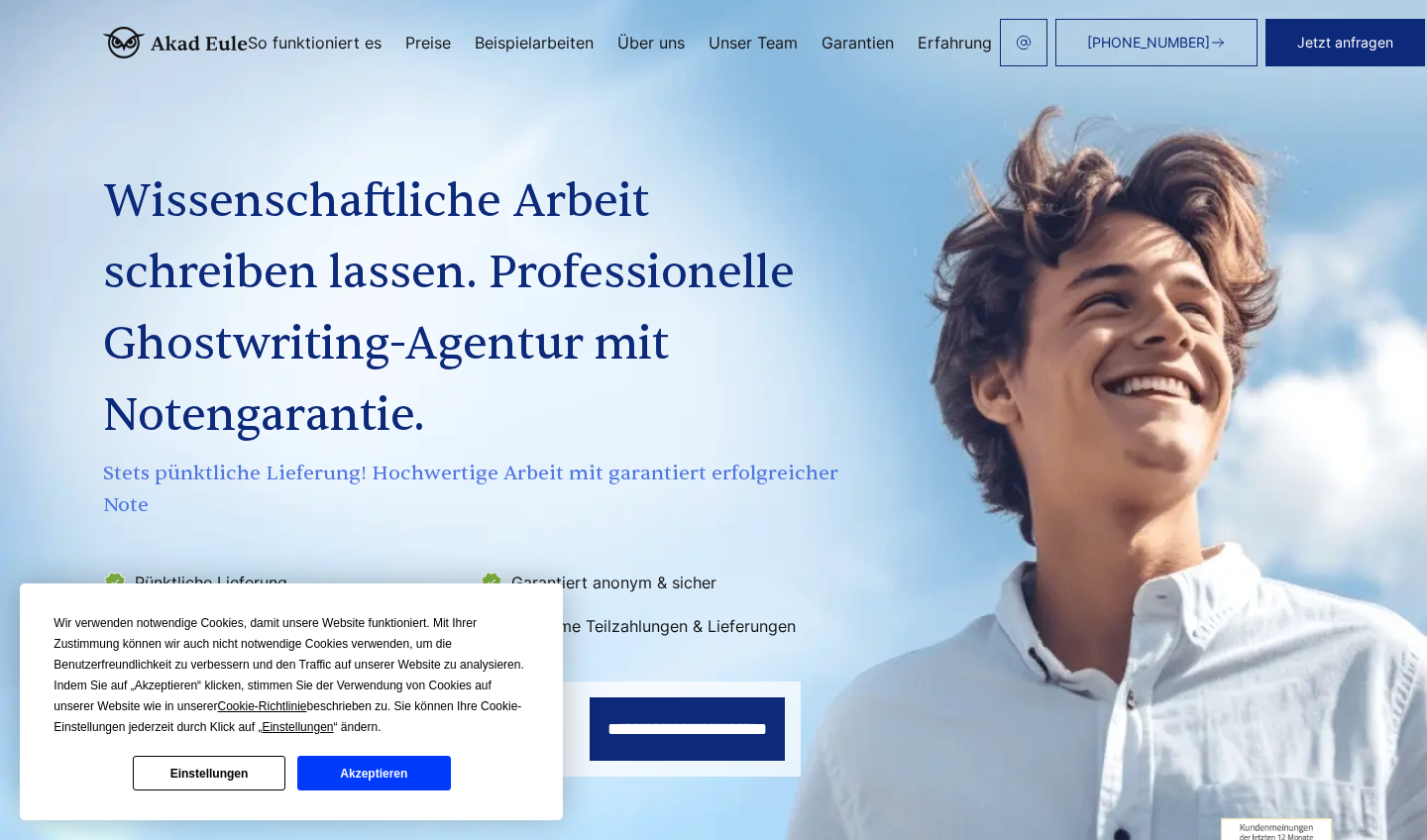 click on "Akzeptieren" at bounding box center [374, 773] 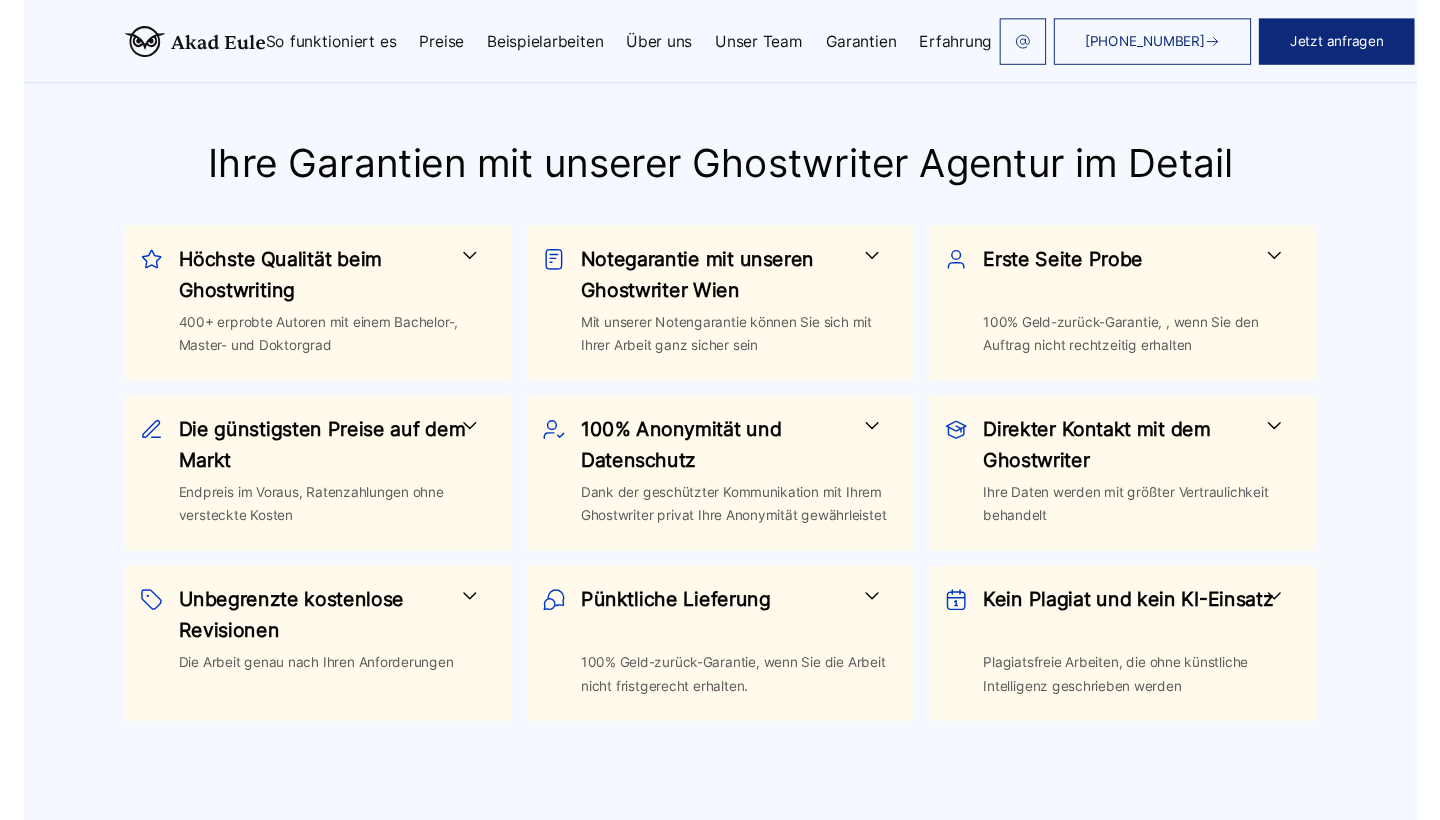 scroll, scrollTop: 904, scrollLeft: 0, axis: vertical 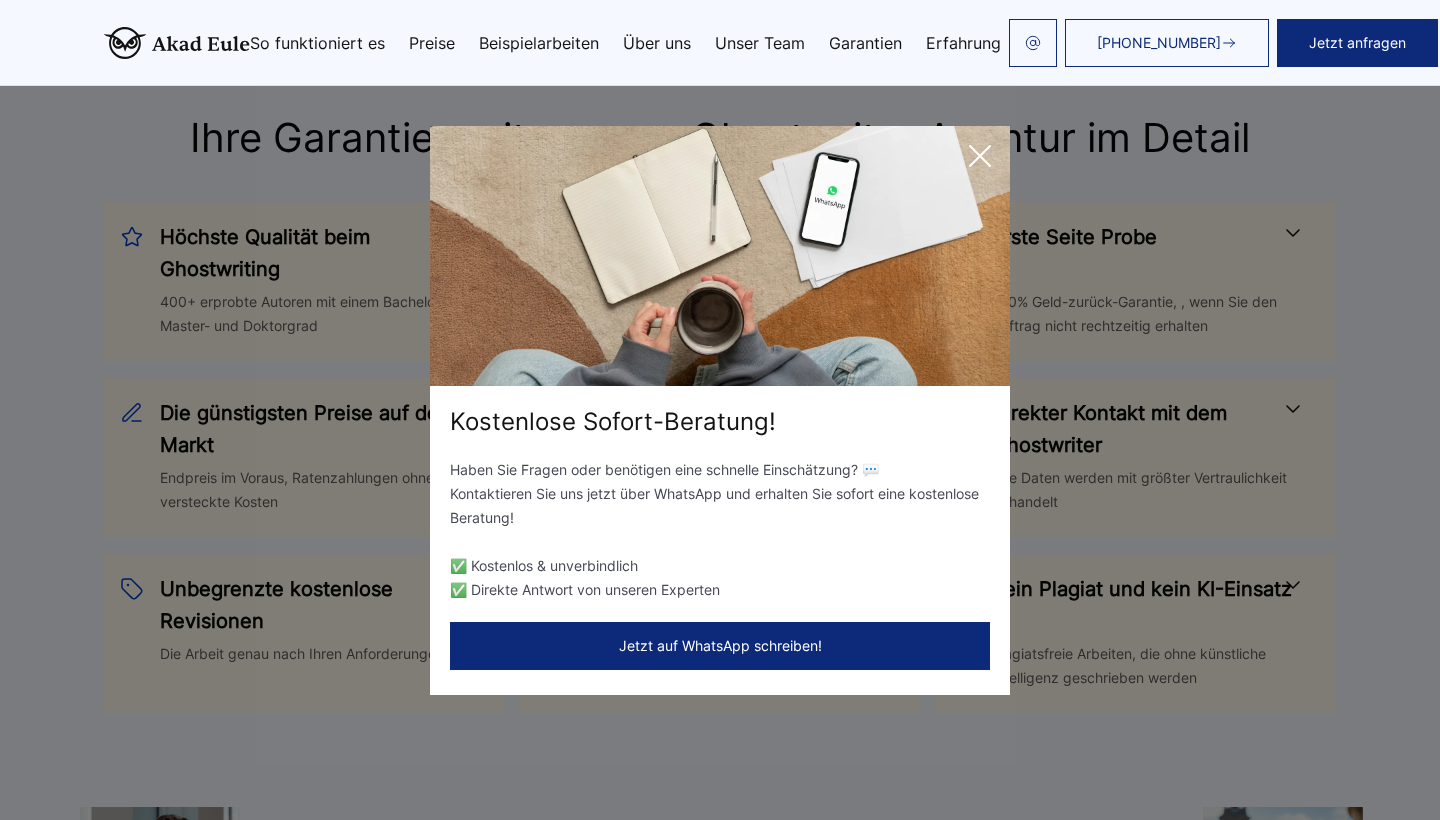 click 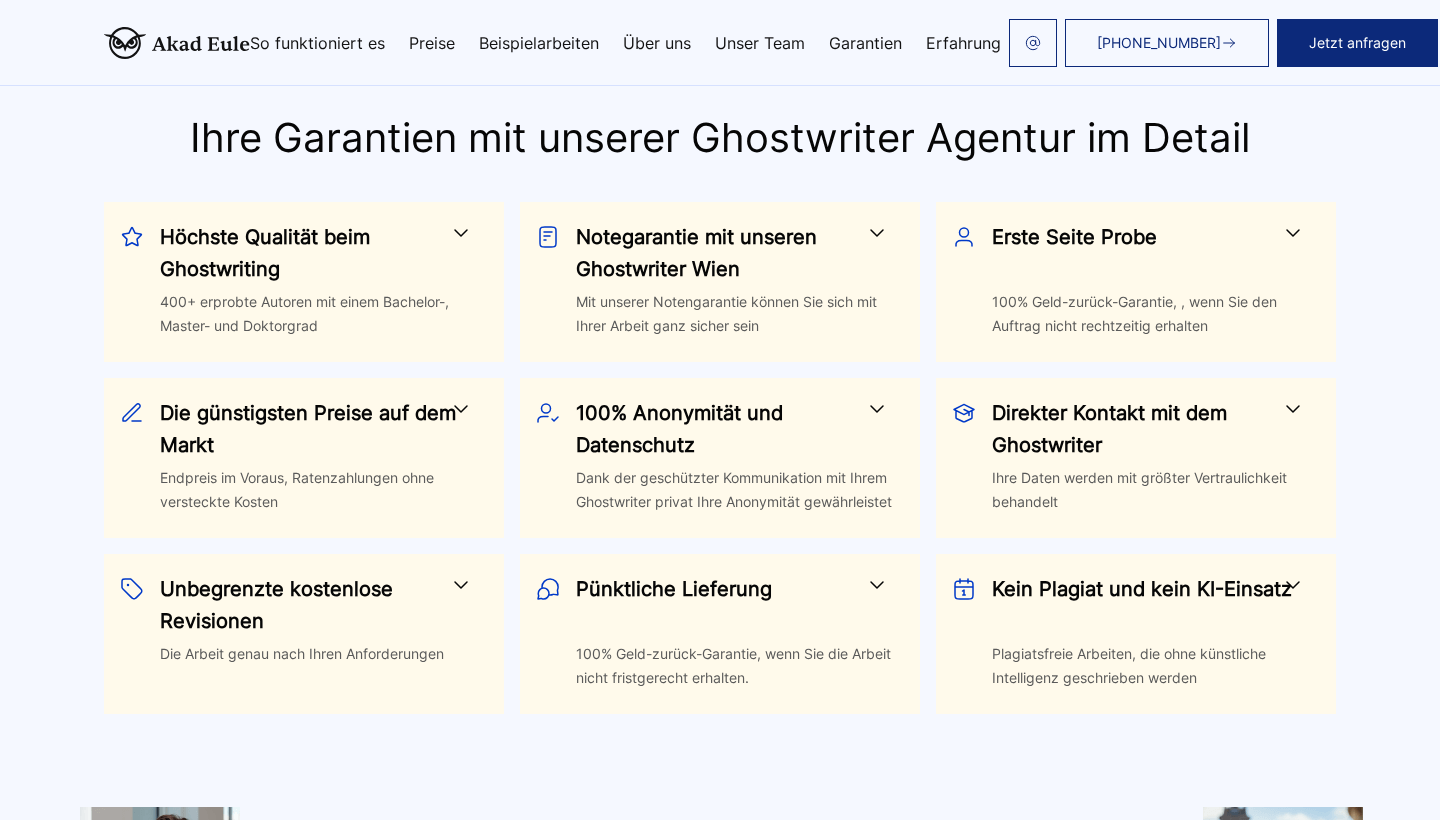 click on "Beispielarbeiten" at bounding box center (539, 43) 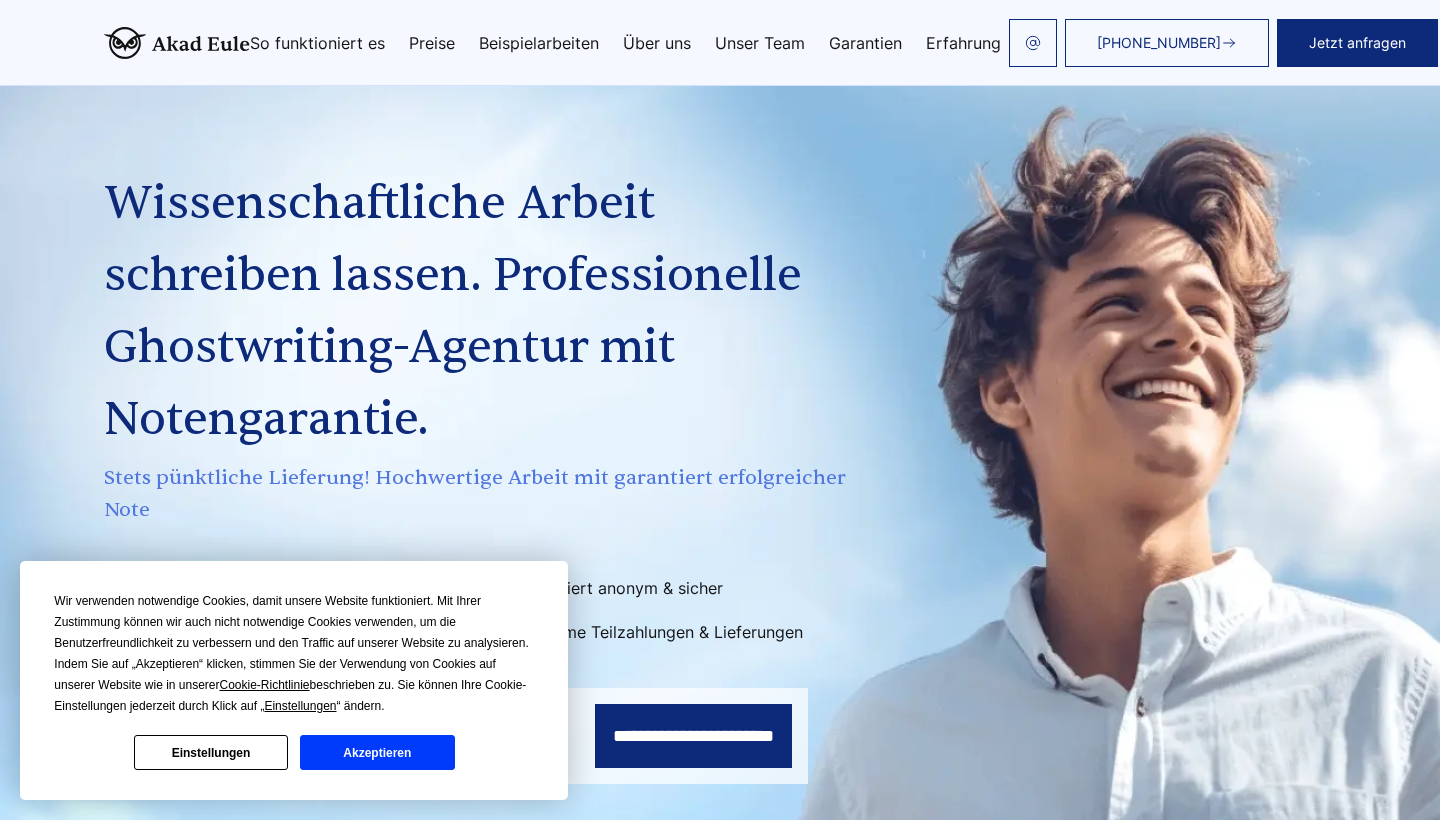 scroll, scrollTop: 959, scrollLeft: 0, axis: vertical 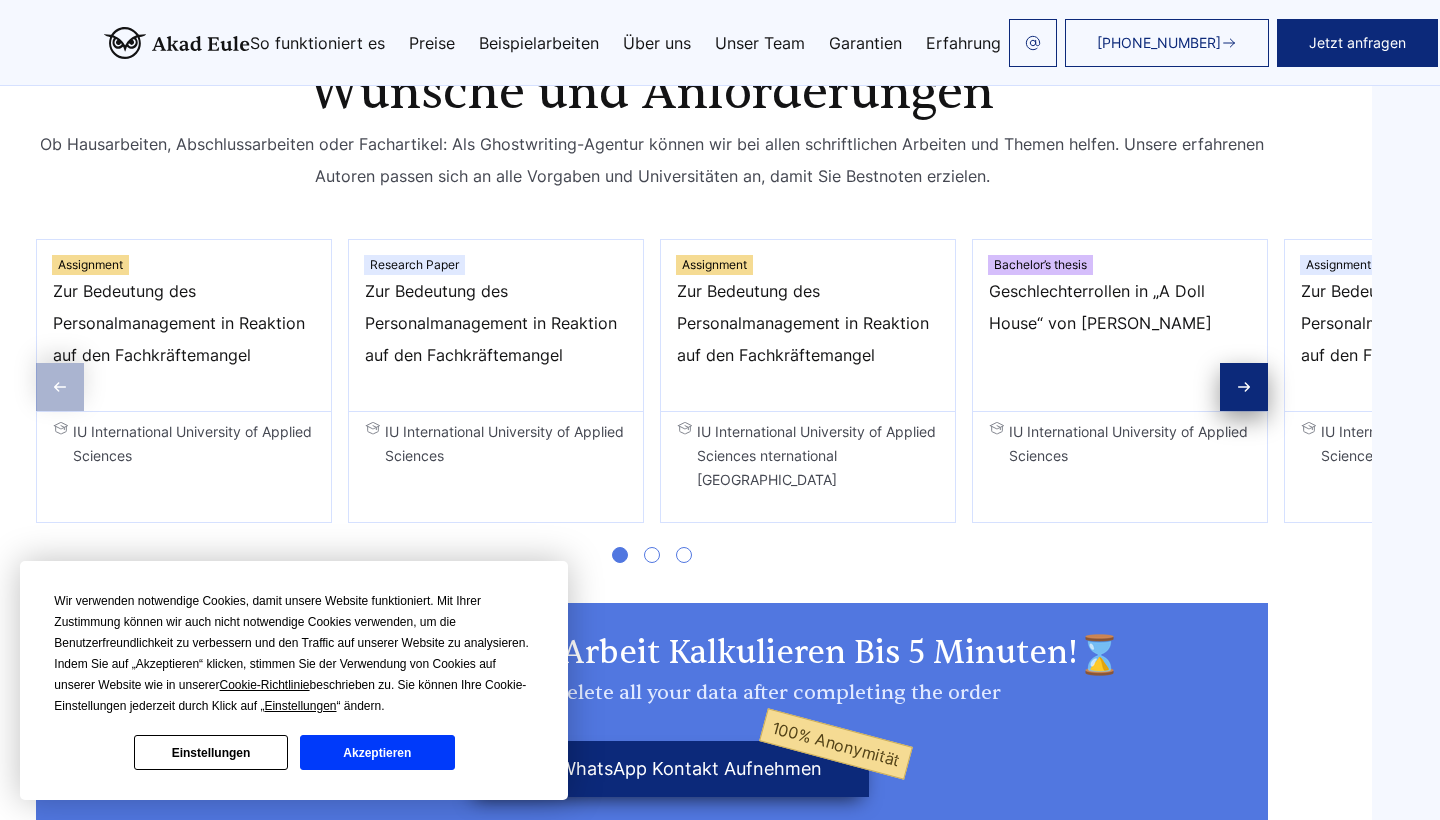 click at bounding box center [652, 555] 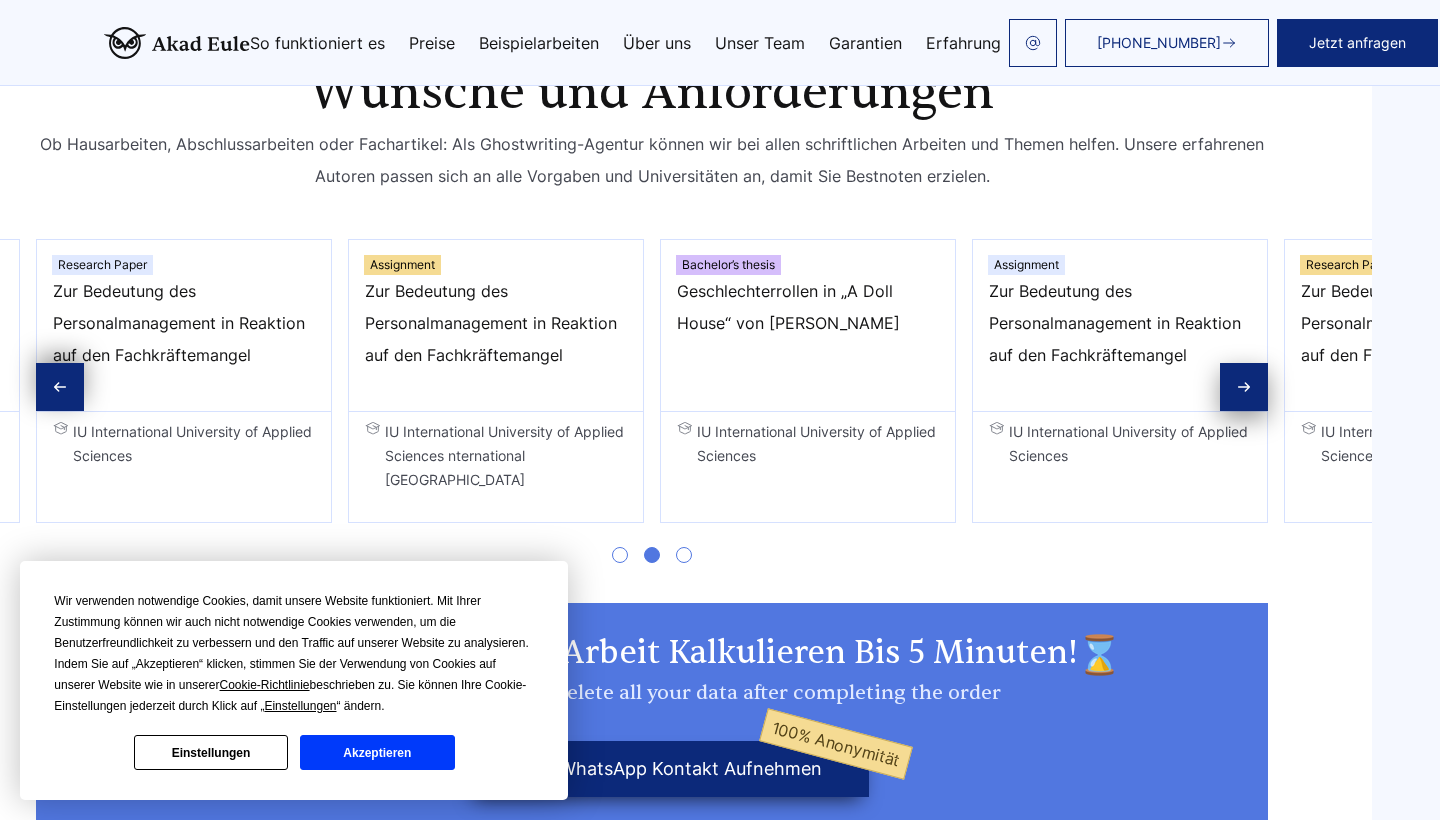 click at bounding box center (684, 555) 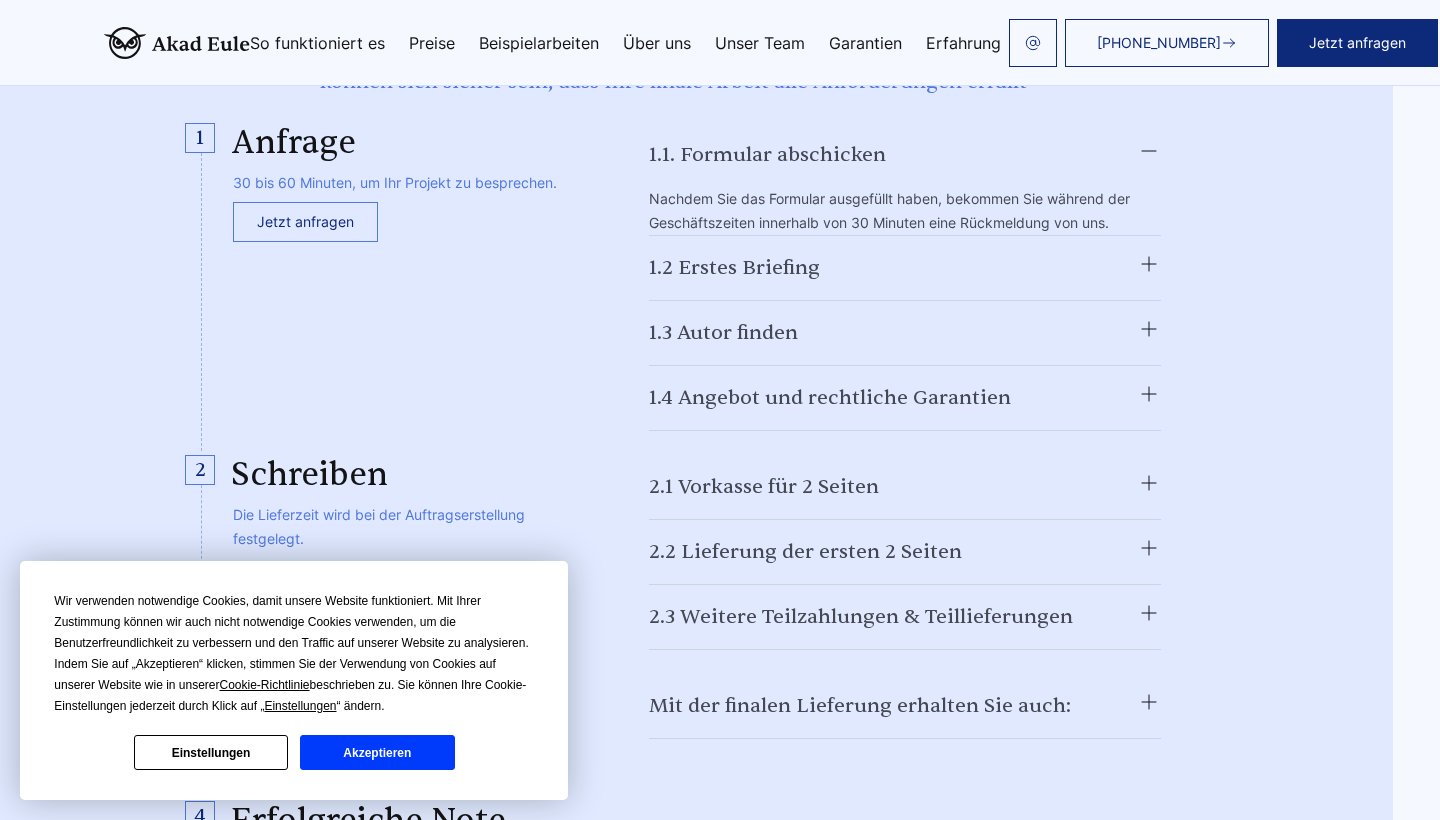 scroll, scrollTop: 4303, scrollLeft: 47, axis: both 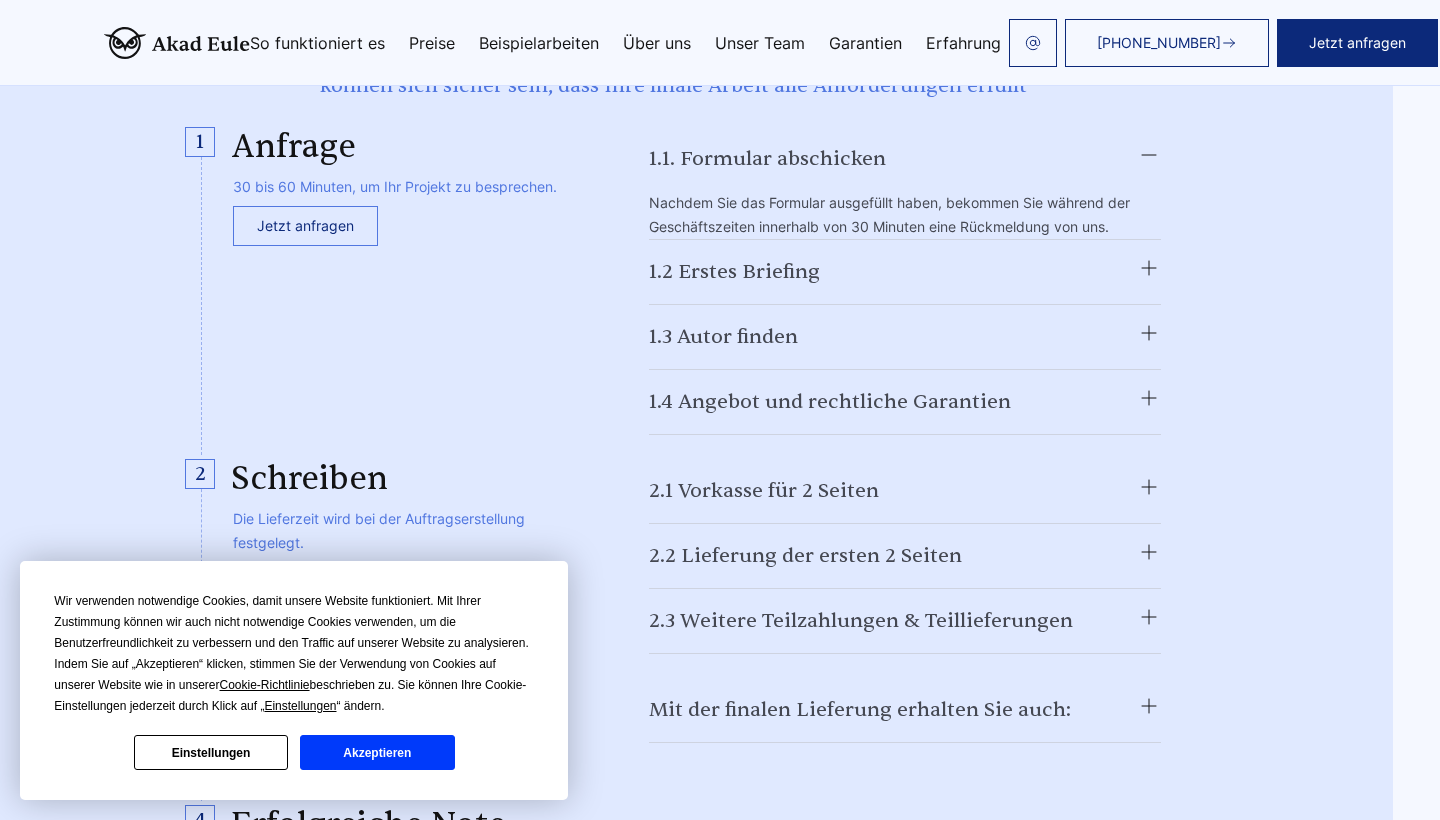 click on "1.2 Erstes Briefing" at bounding box center (905, 272) 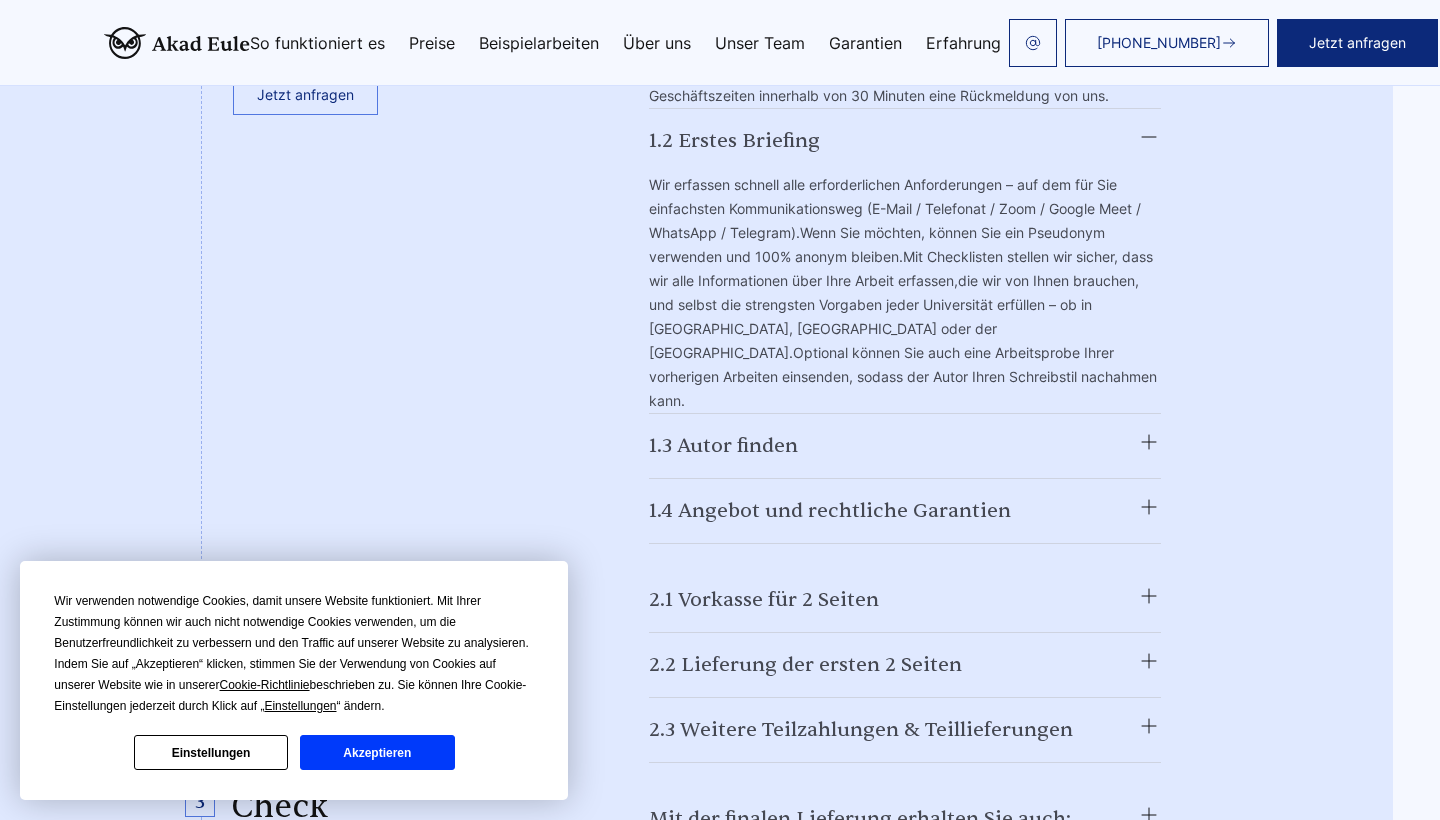 scroll, scrollTop: 4436, scrollLeft: 47, axis: both 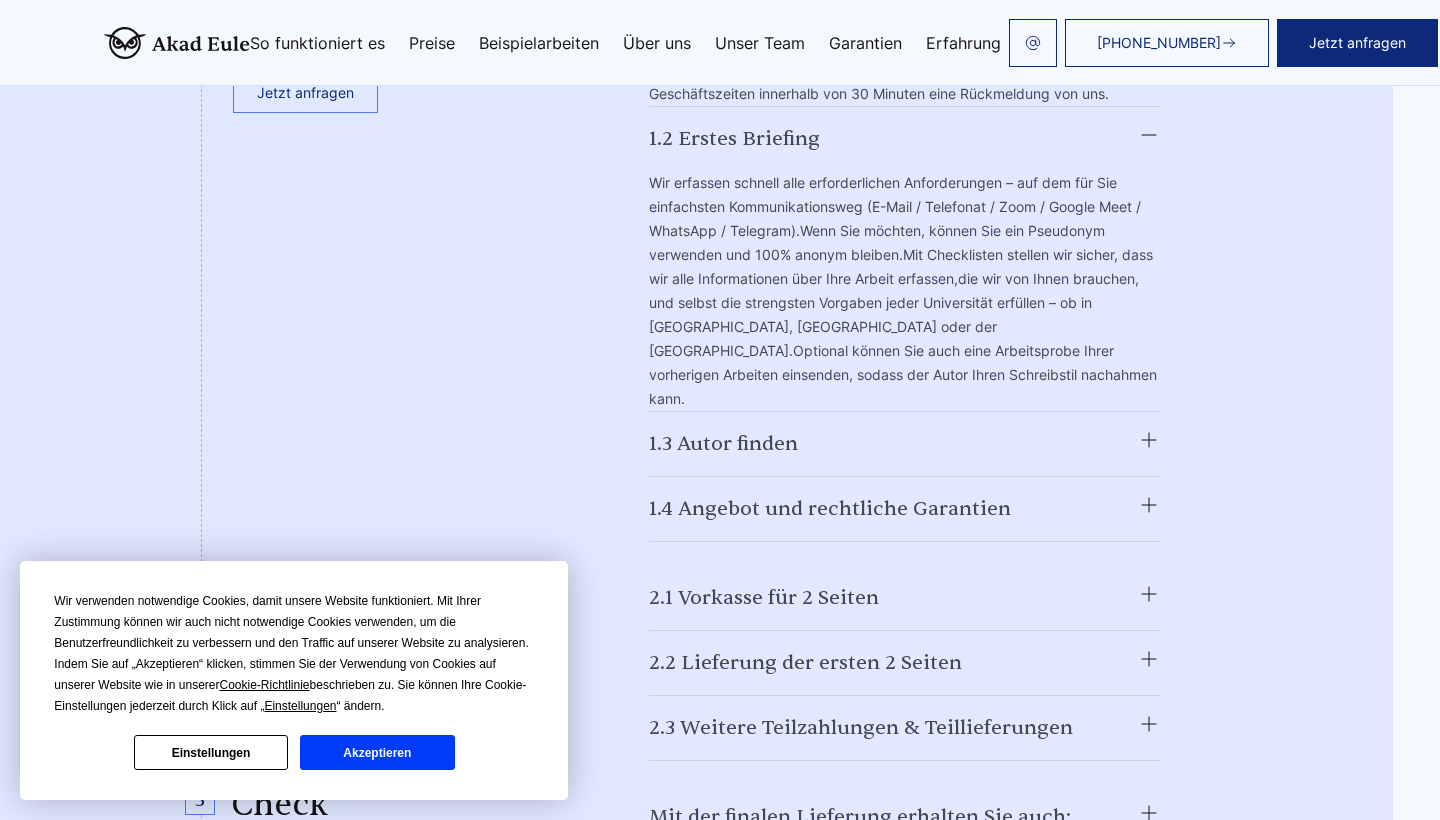 click on "1.3 Autor finden" at bounding box center (905, 444) 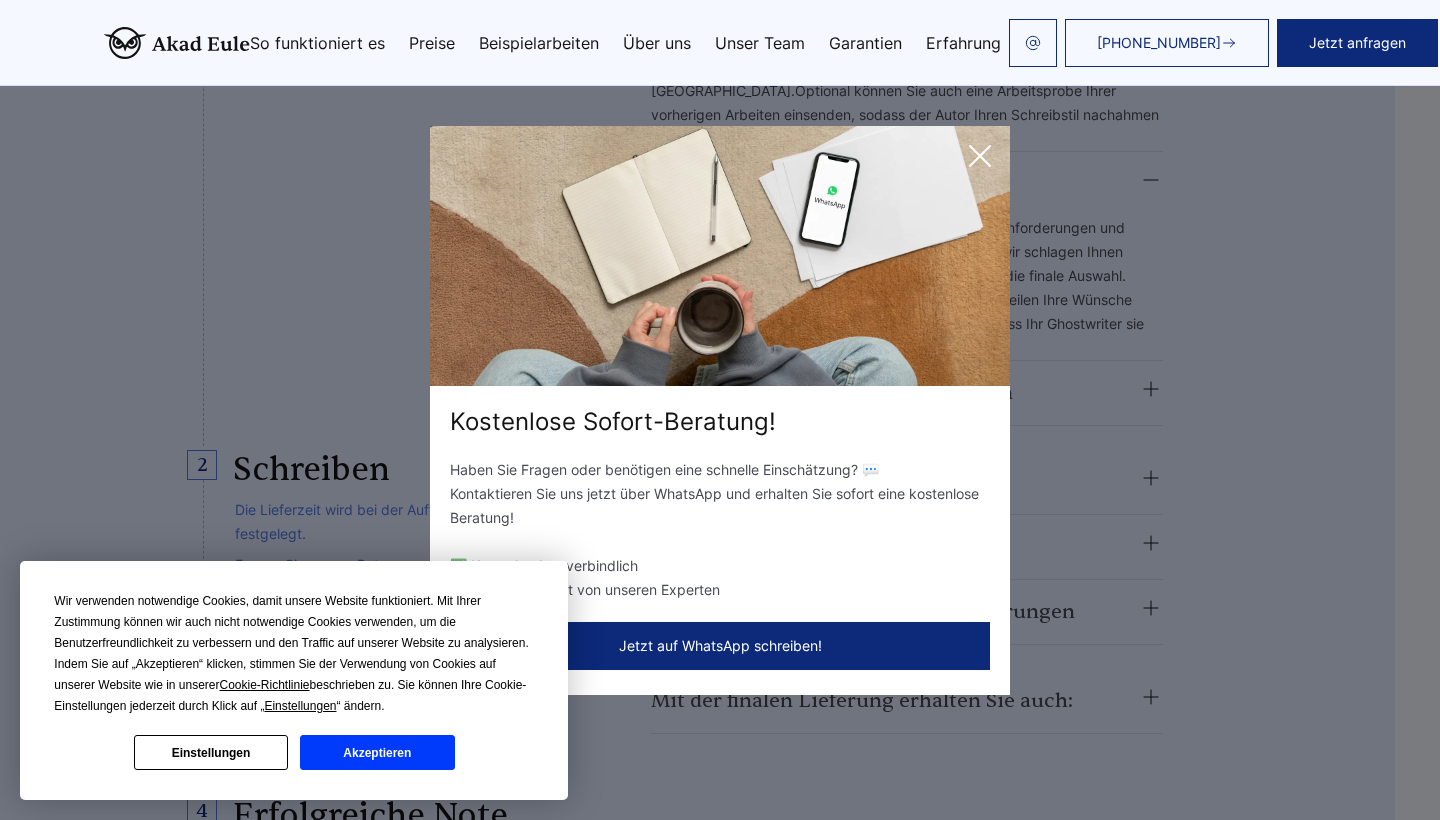 scroll, scrollTop: 4705, scrollLeft: 45, axis: both 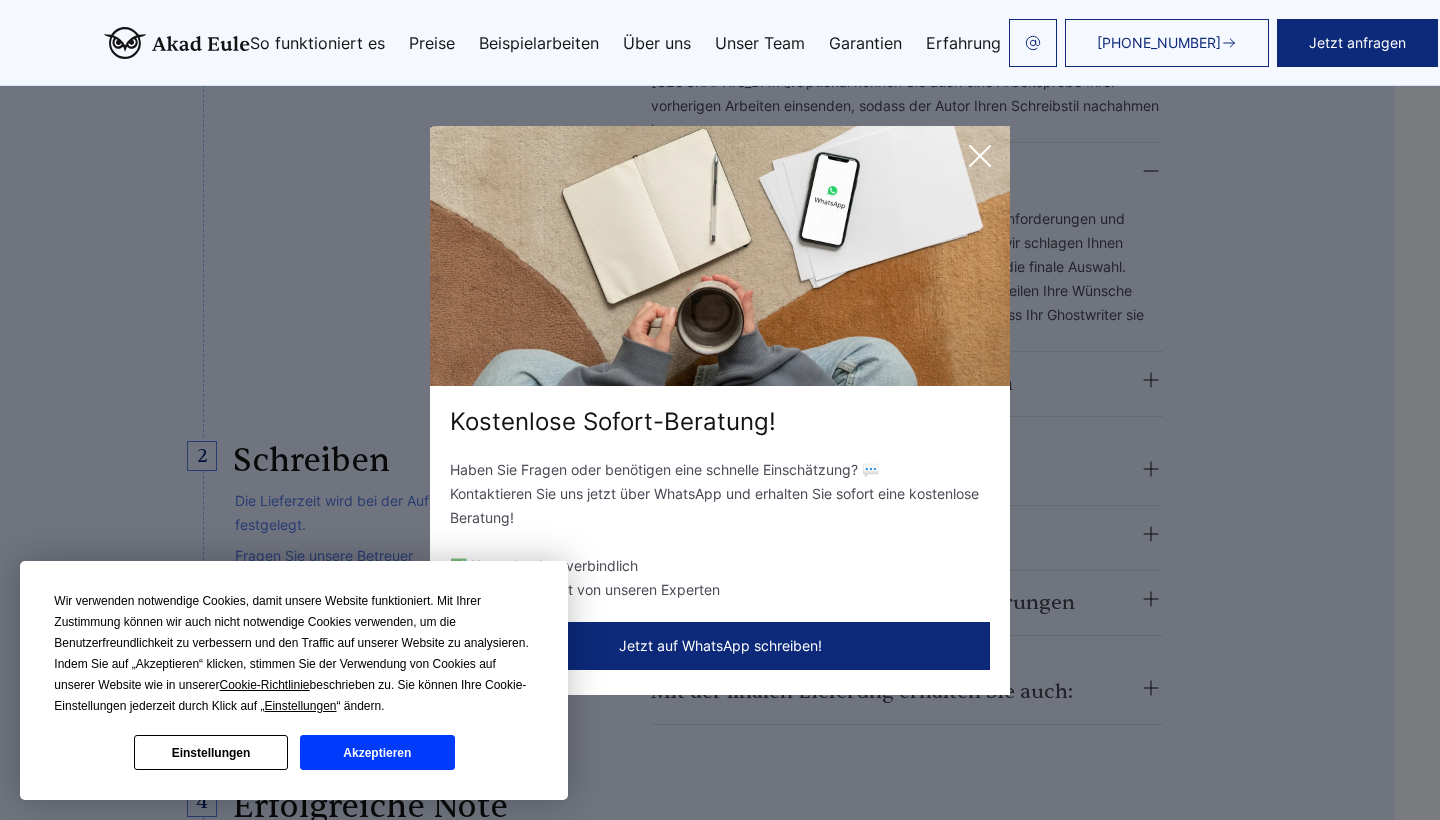 click 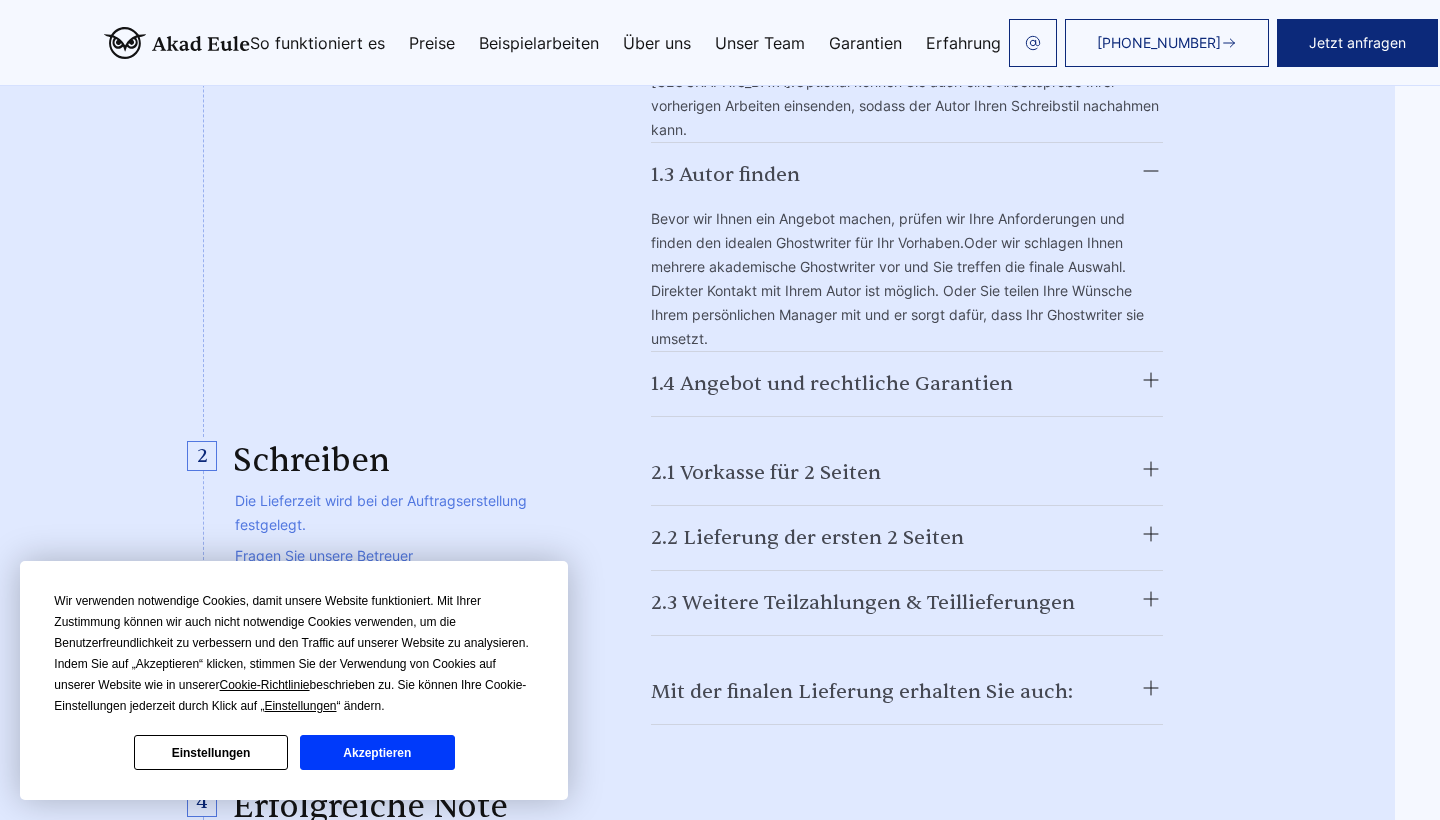 click on "Akzeptieren" at bounding box center (377, 752) 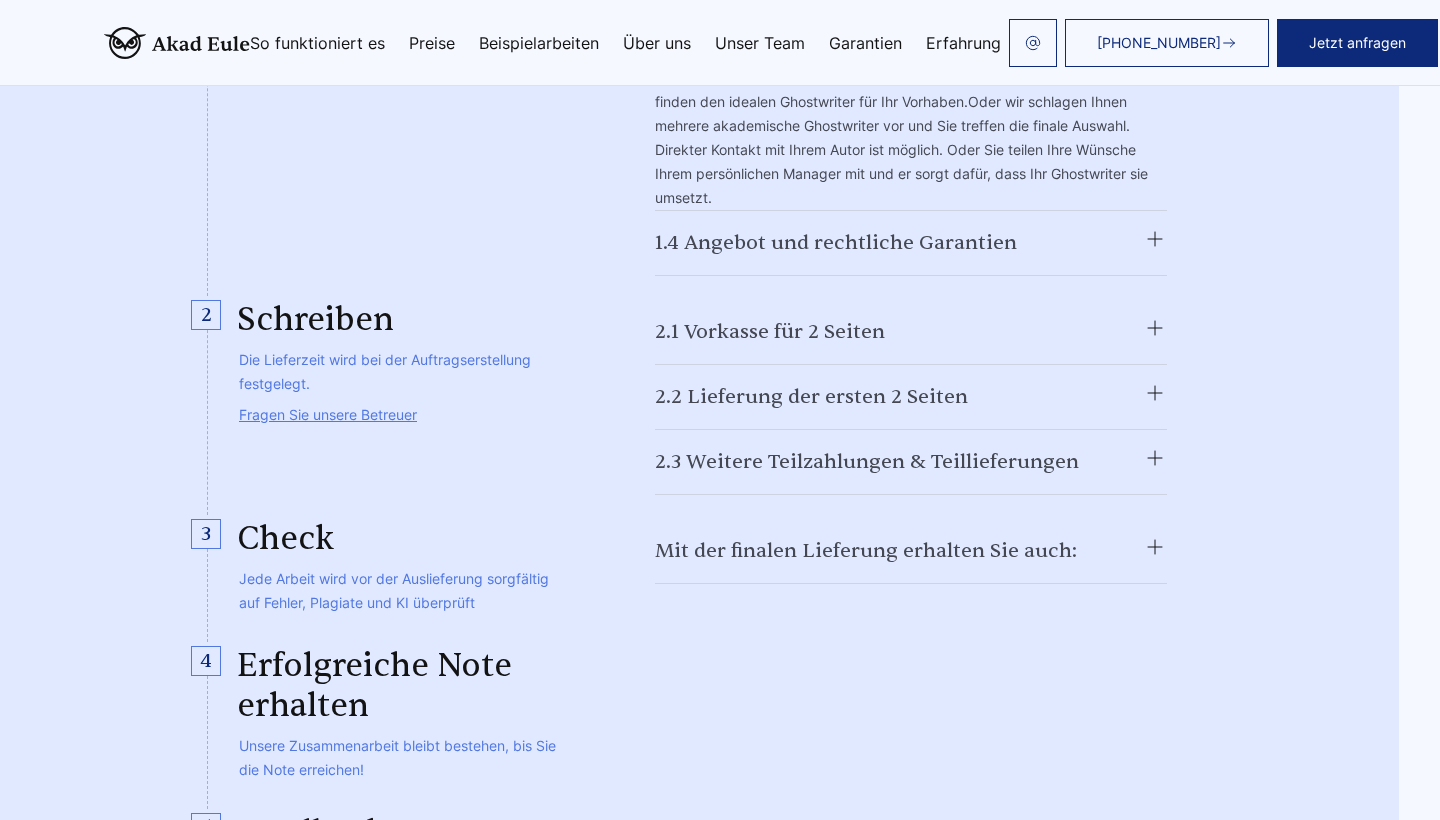 scroll, scrollTop: 4843, scrollLeft: 41, axis: both 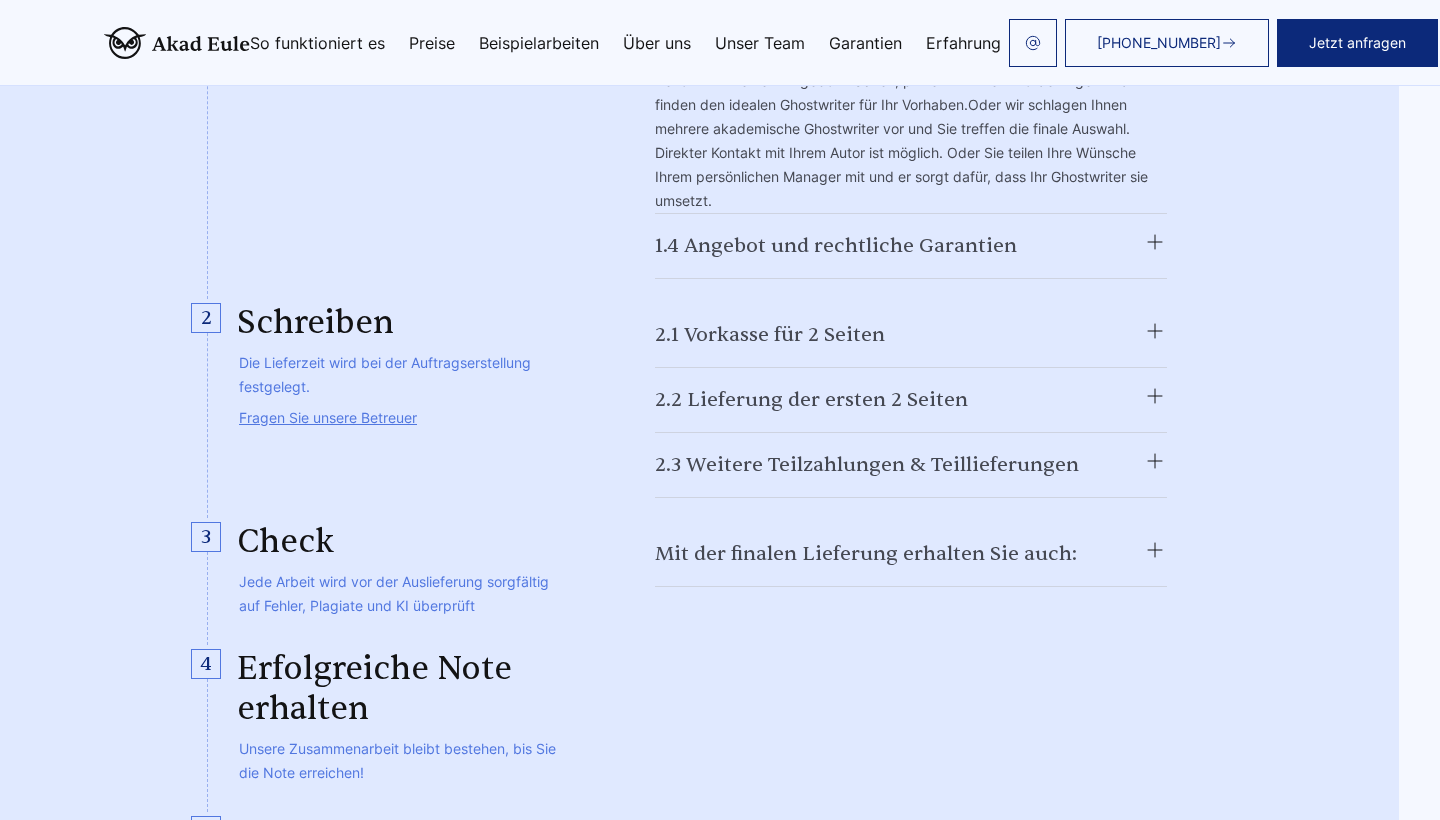 click on "2.3 Weitere Teilzahlungen & Teillieferungen" at bounding box center [911, 465] 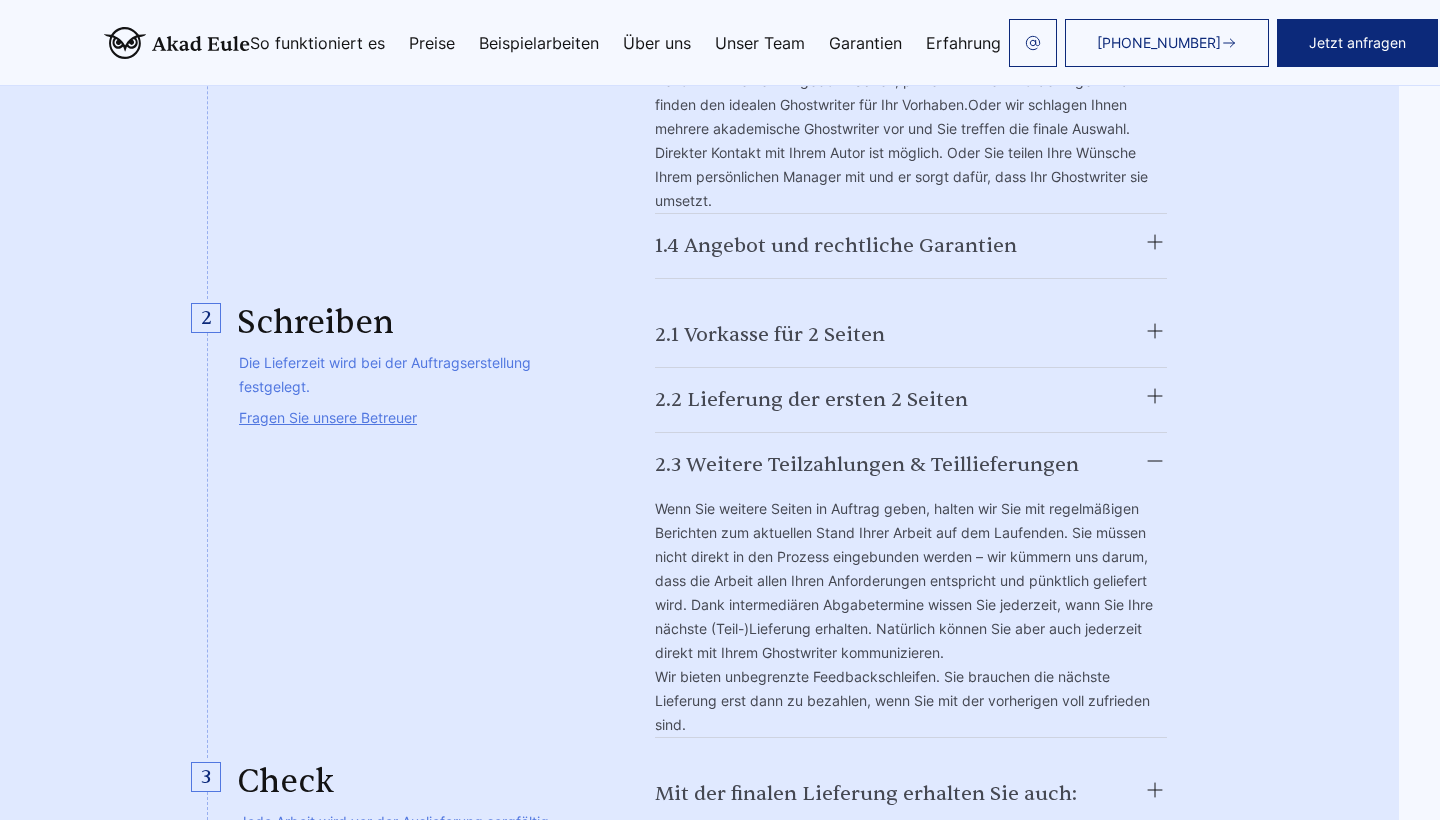 click on "2.3 Weitere Teilzahlungen & Teillieferungen" at bounding box center [911, 465] 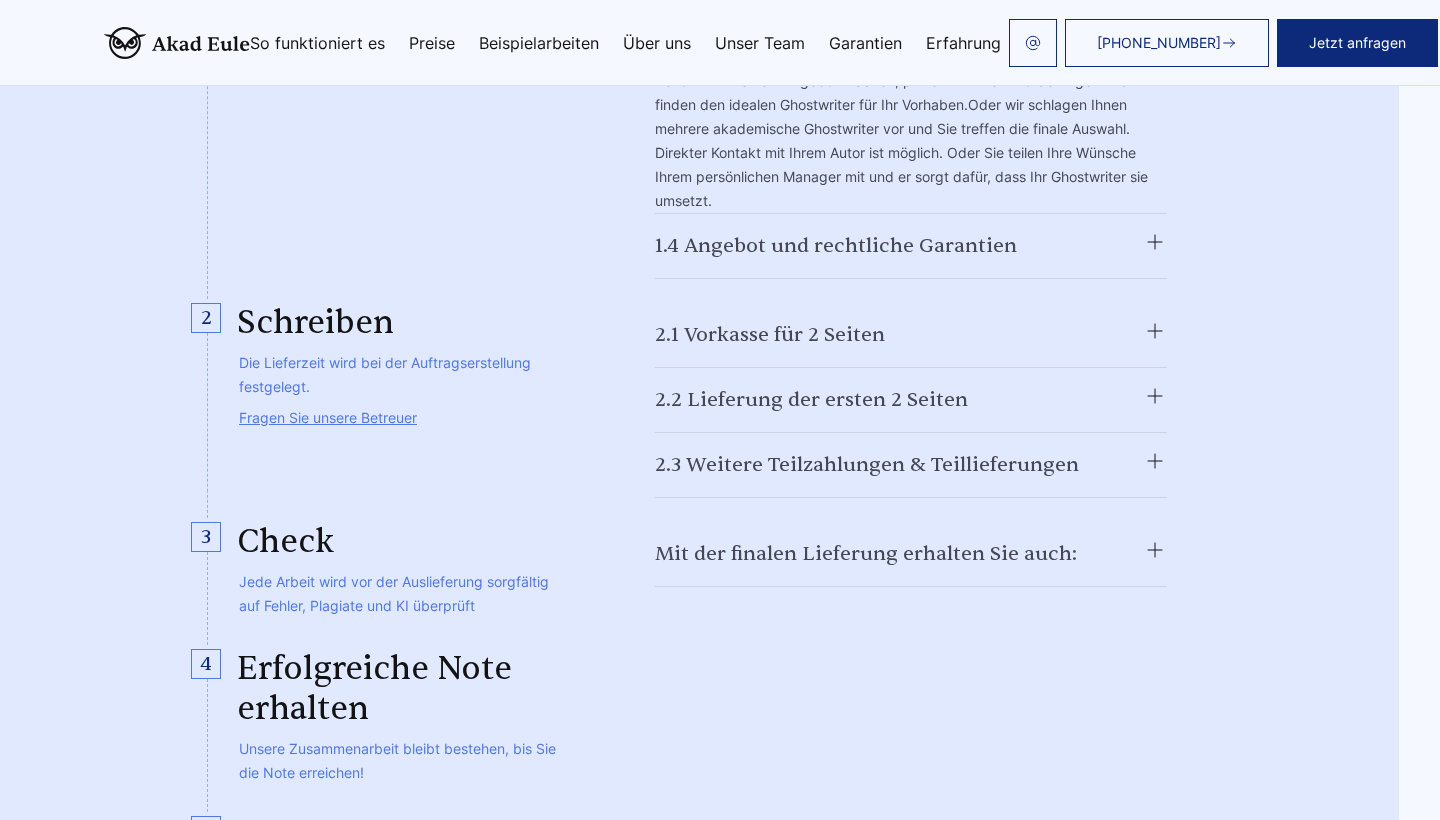 click on "Mit der finalen Lieferung erhalten Sie auch:" at bounding box center [911, 554] 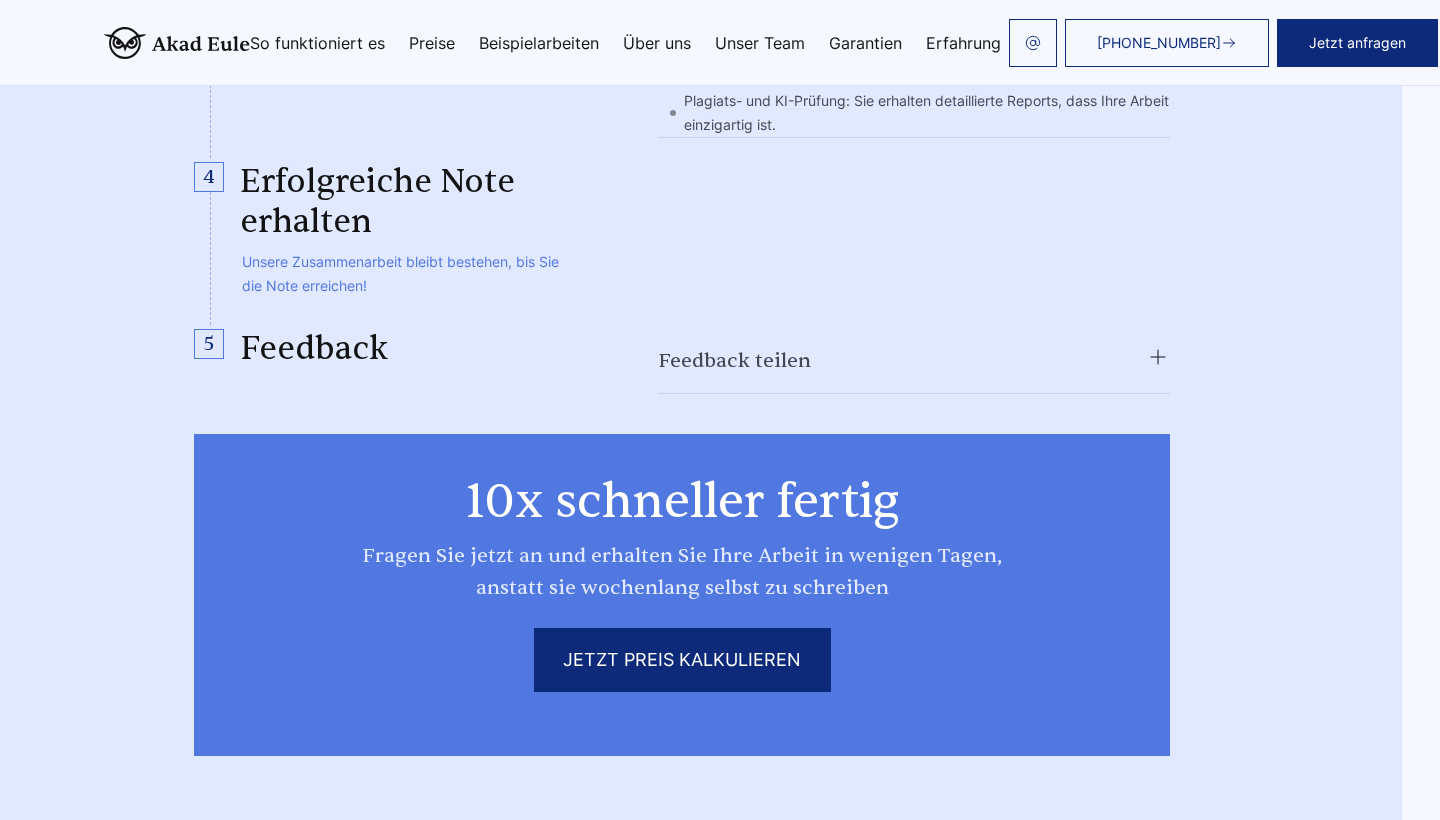 scroll, scrollTop: 5453, scrollLeft: 38, axis: both 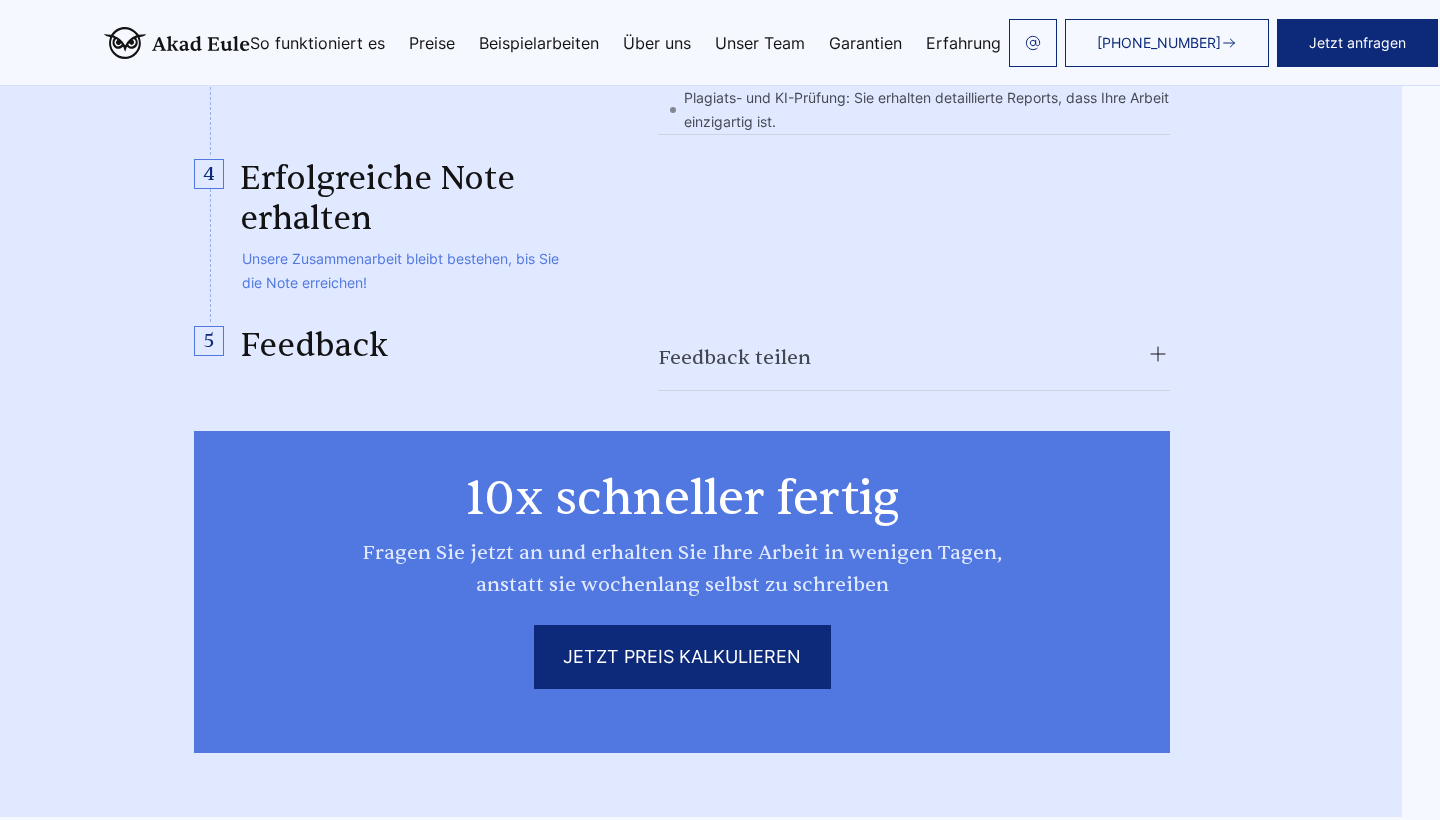 click on "Feedback teilen" at bounding box center [914, 358] 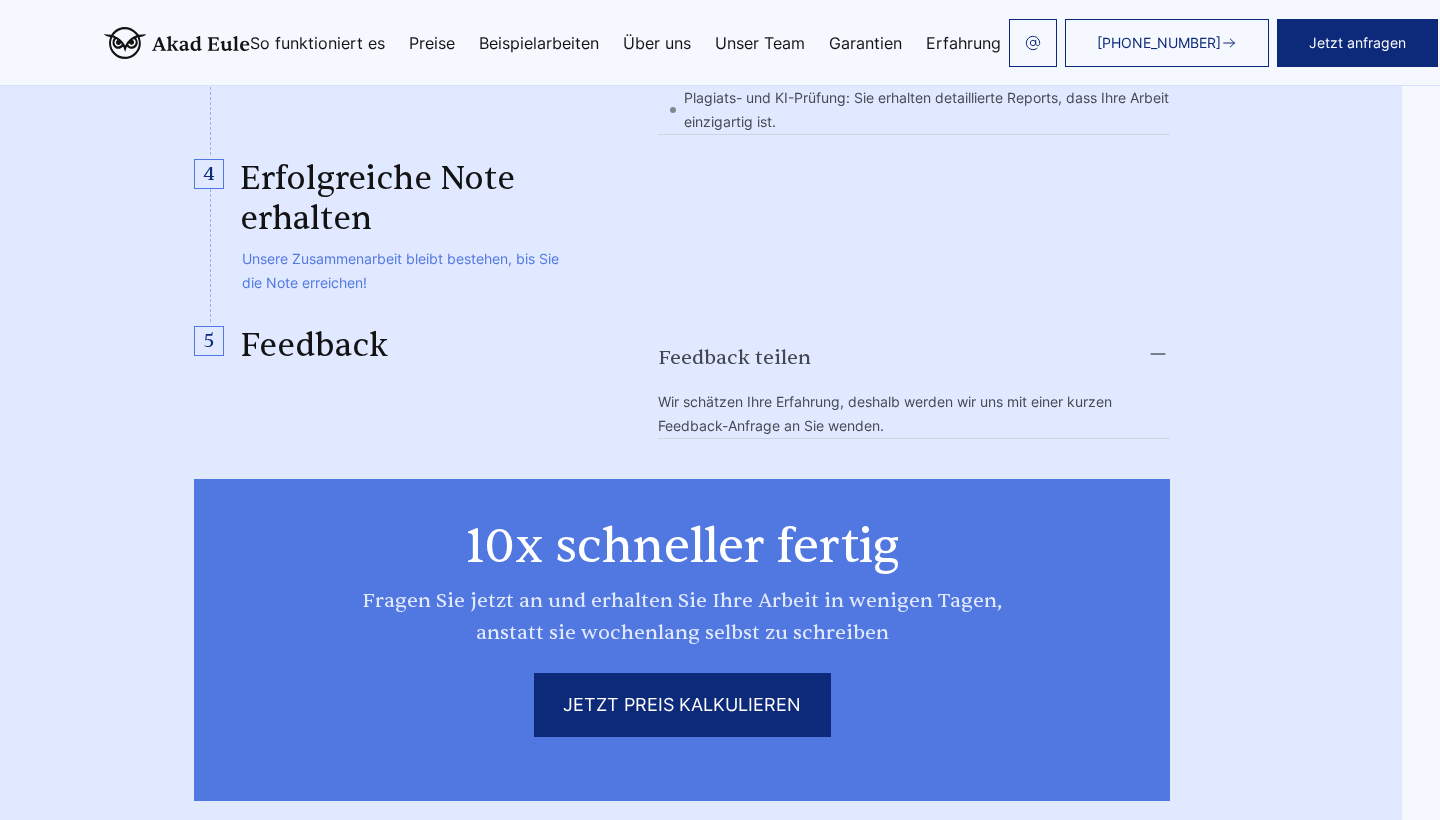 click on "Feedback teilen" at bounding box center (914, 358) 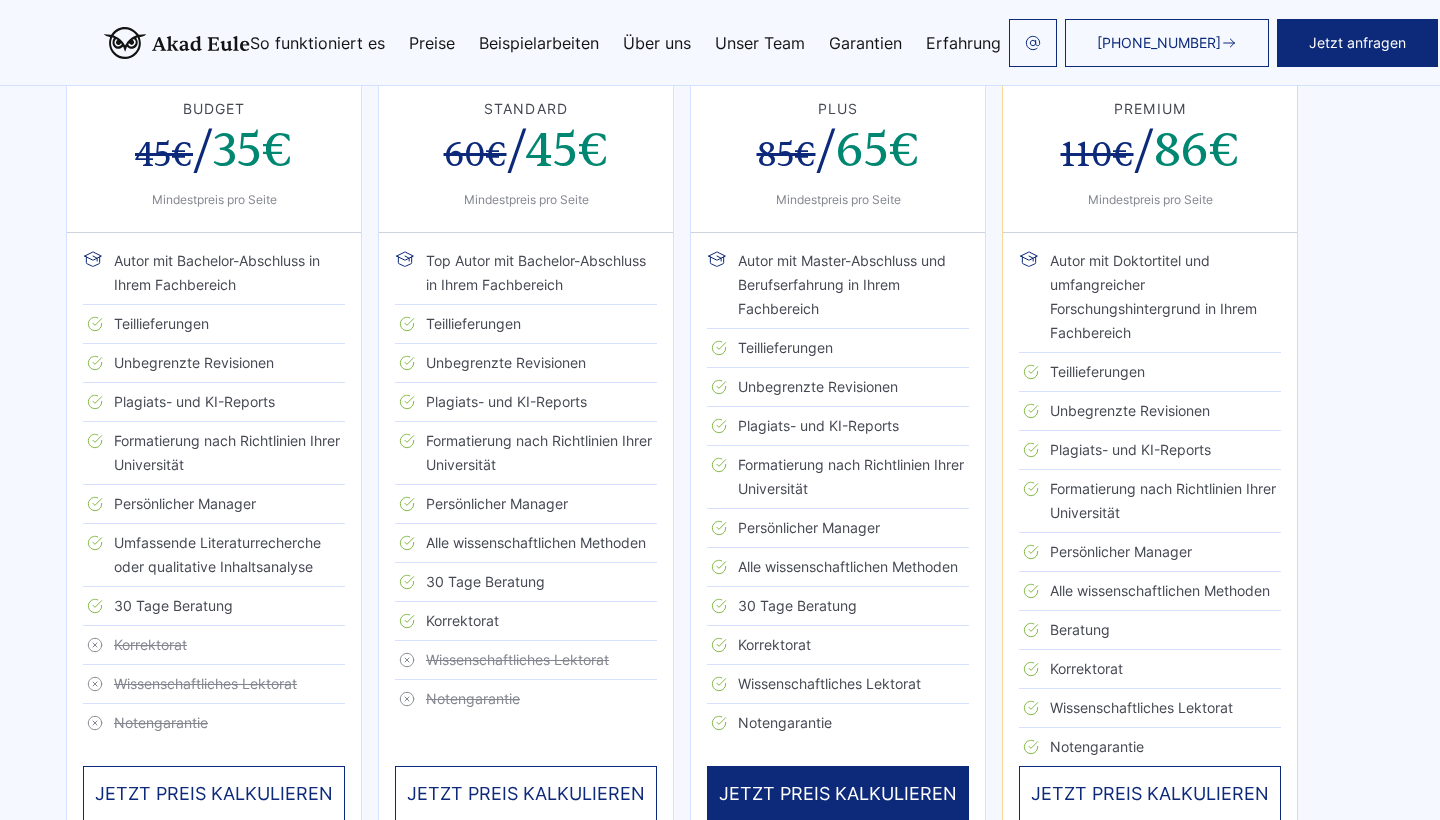 scroll, scrollTop: 6493, scrollLeft: 36, axis: both 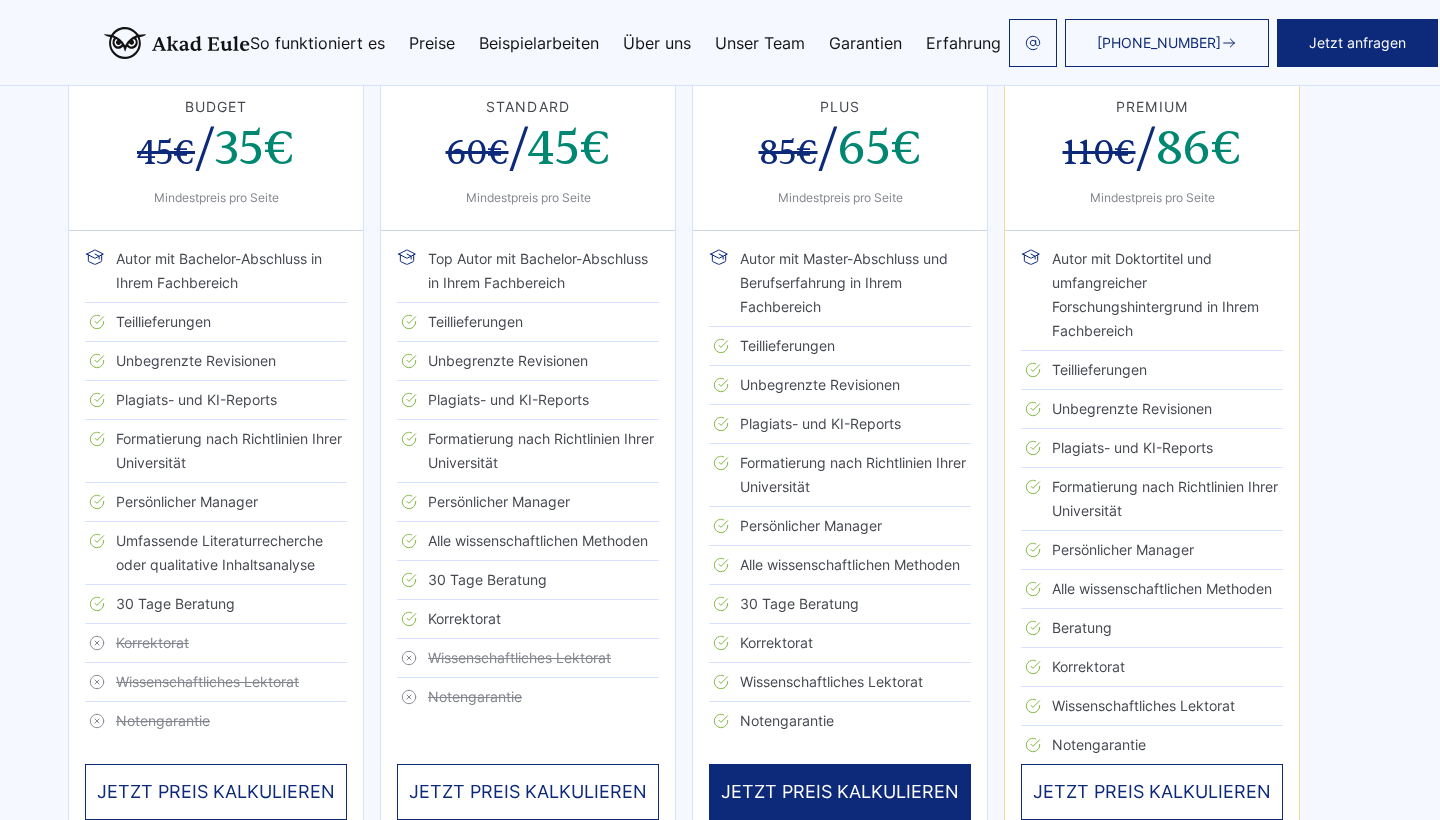 click on "JETZT PREIS KALKULIEREN" at bounding box center (1152, 792) 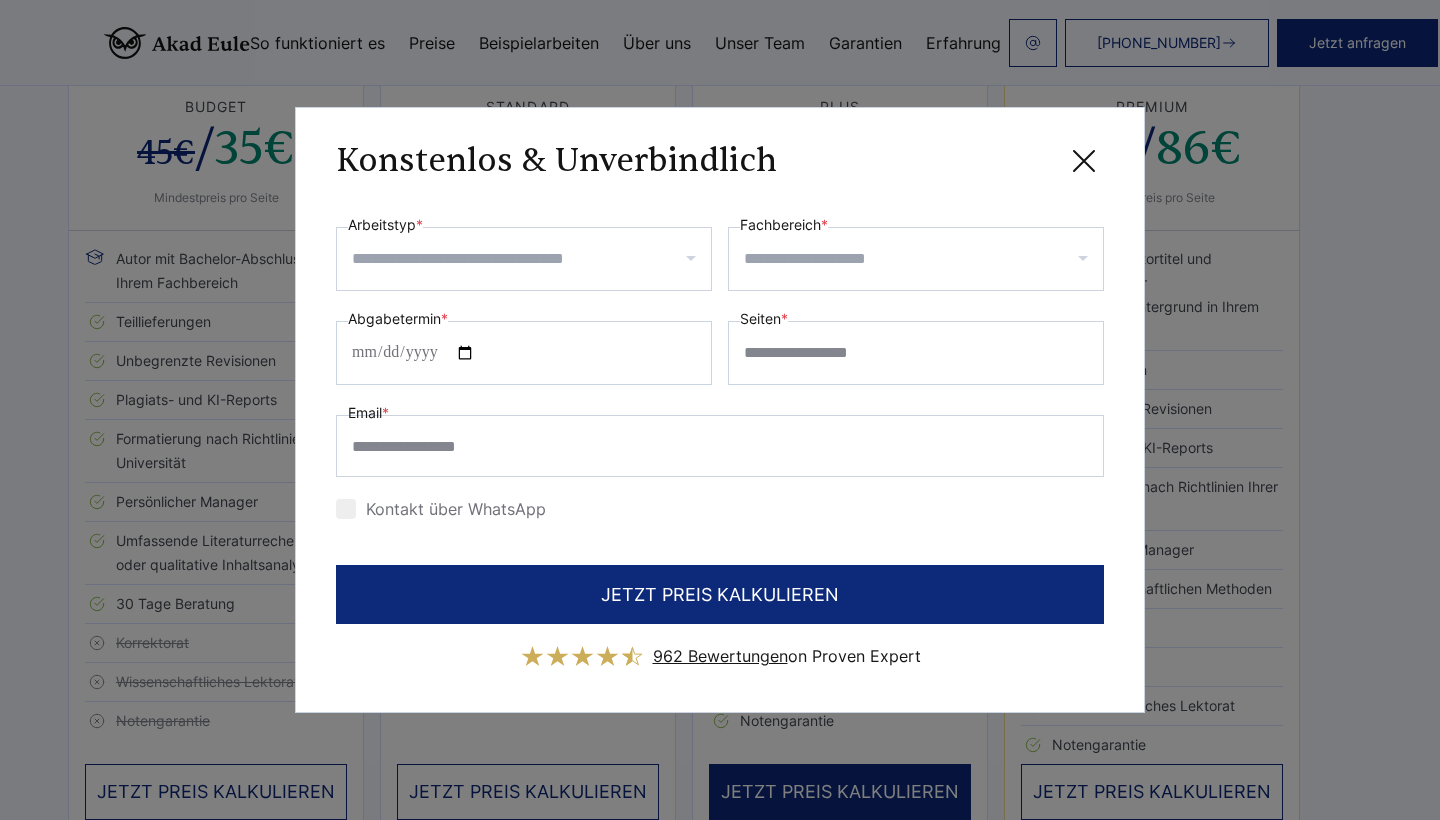 click on "Arbeitstyp  *" at bounding box center (531, 259) 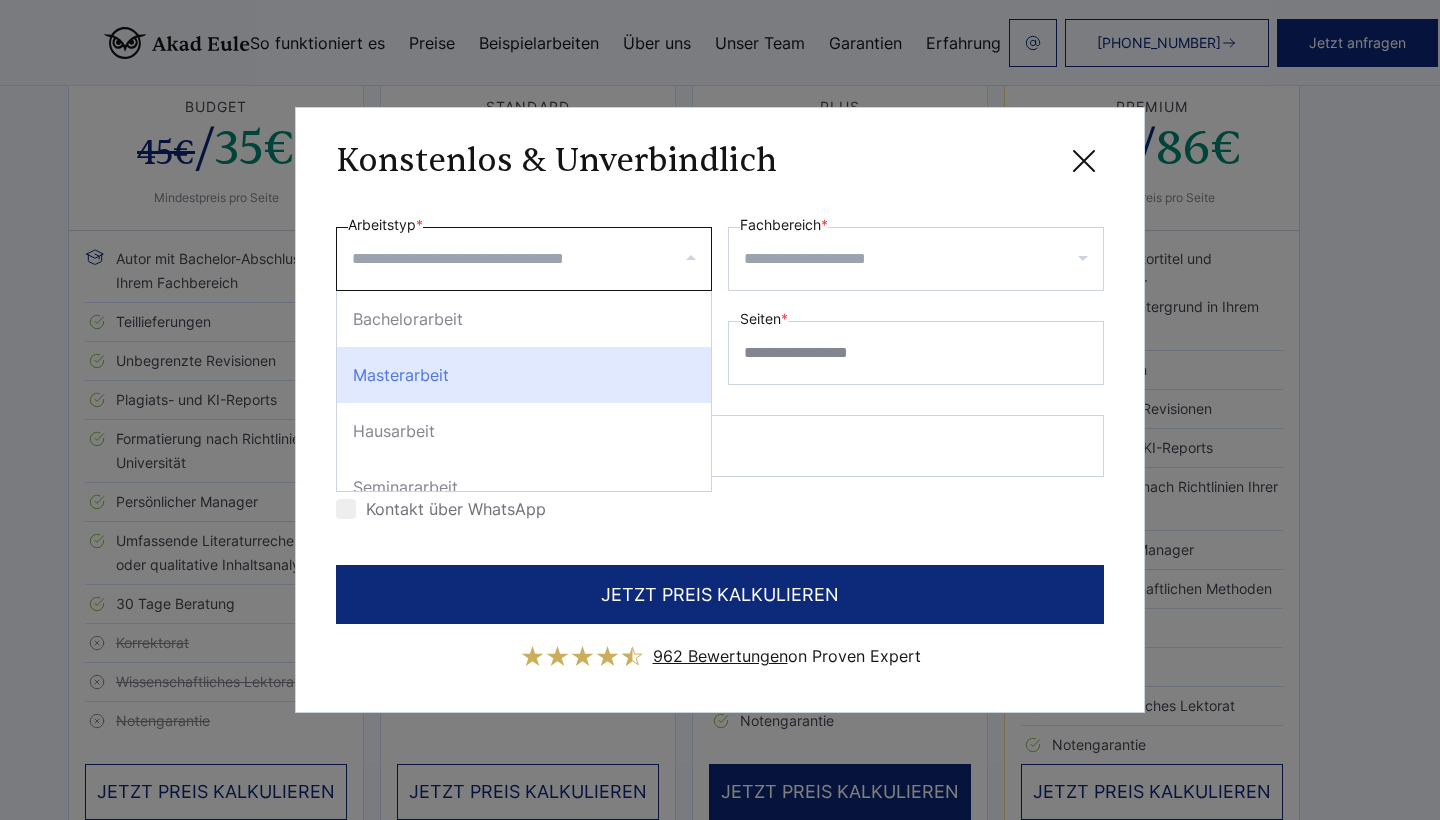 click on "Masterarbeit" at bounding box center (524, 375) 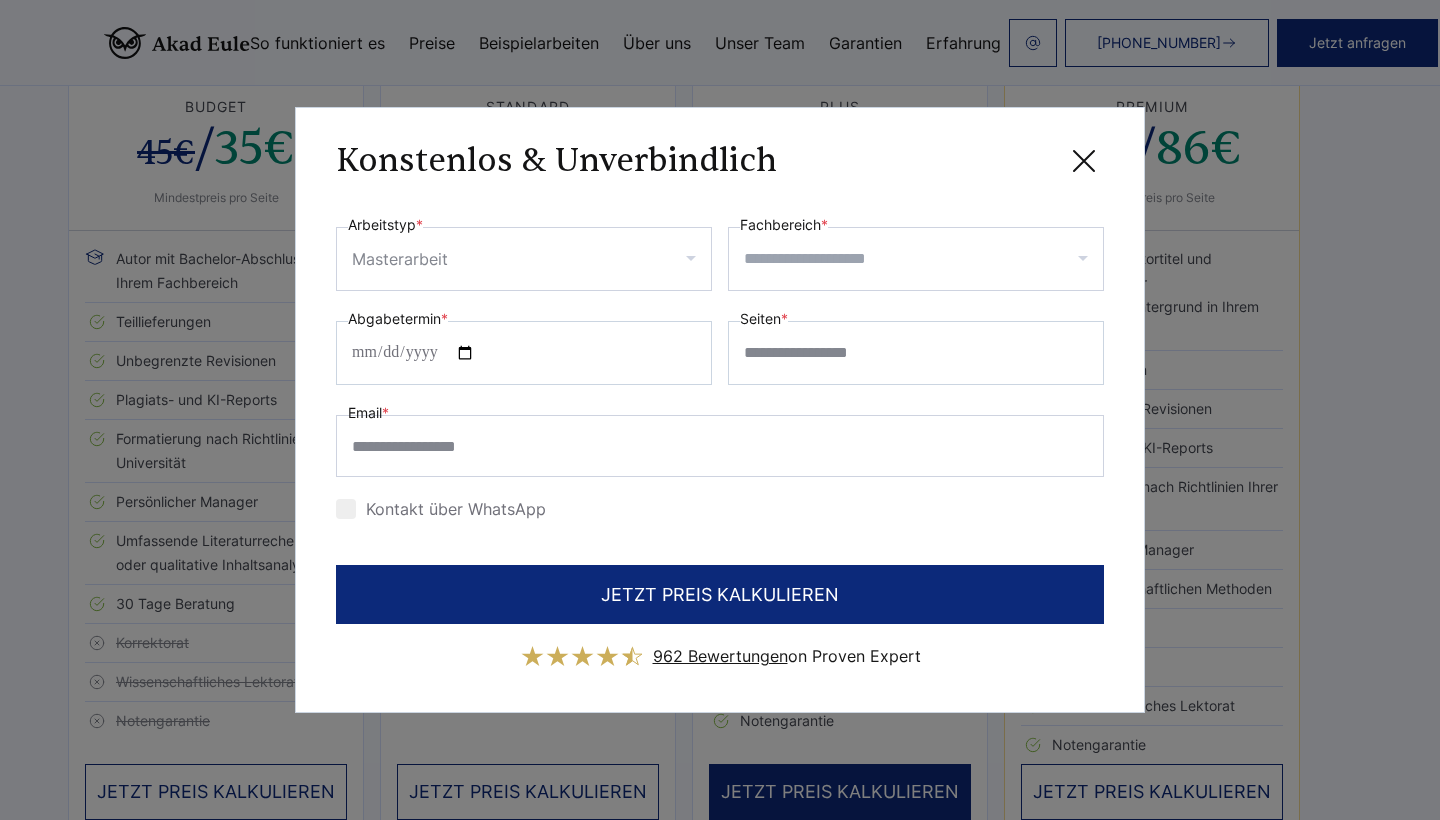 click at bounding box center (916, 259) 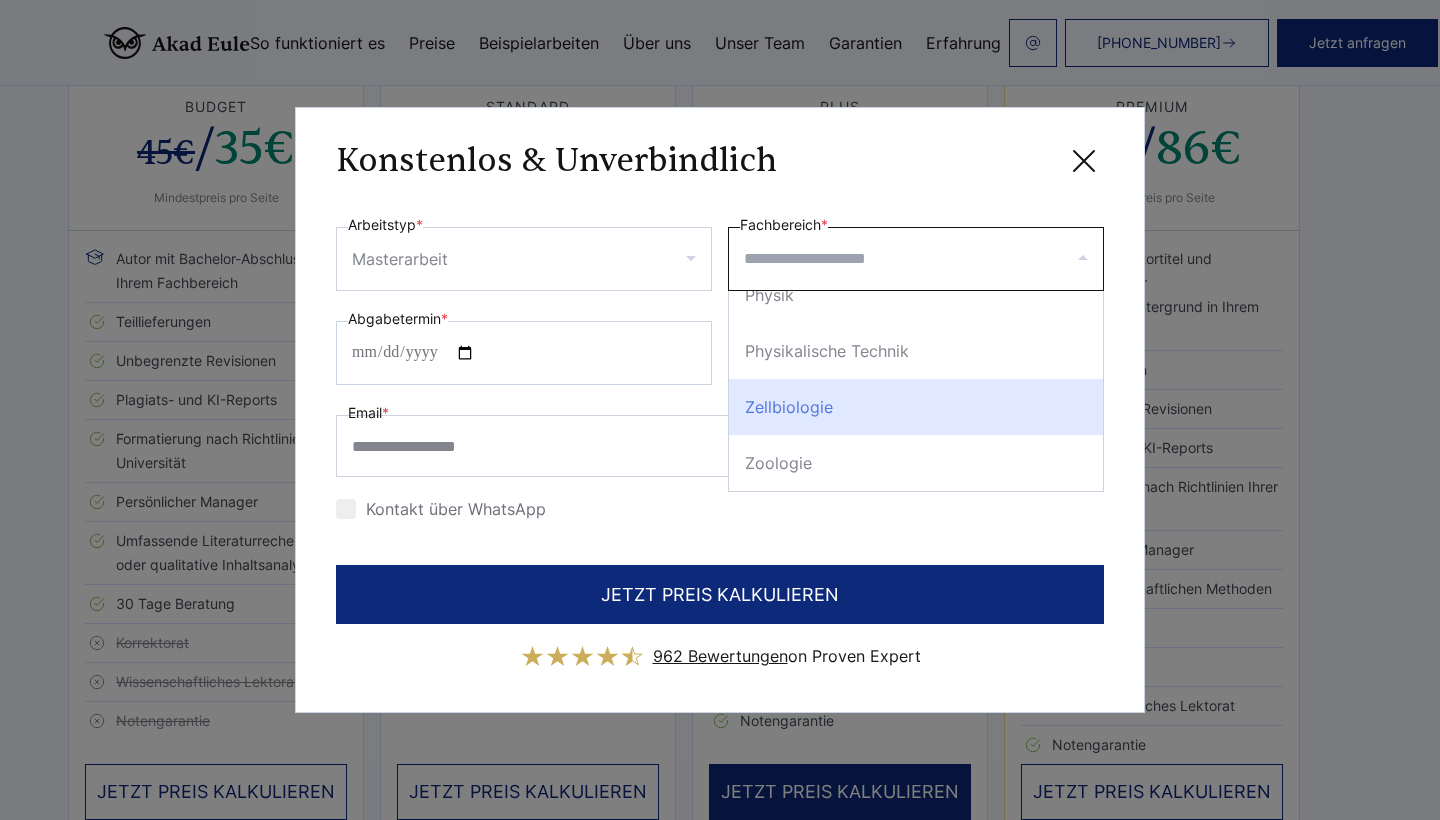 scroll, scrollTop: 2600, scrollLeft: 0, axis: vertical 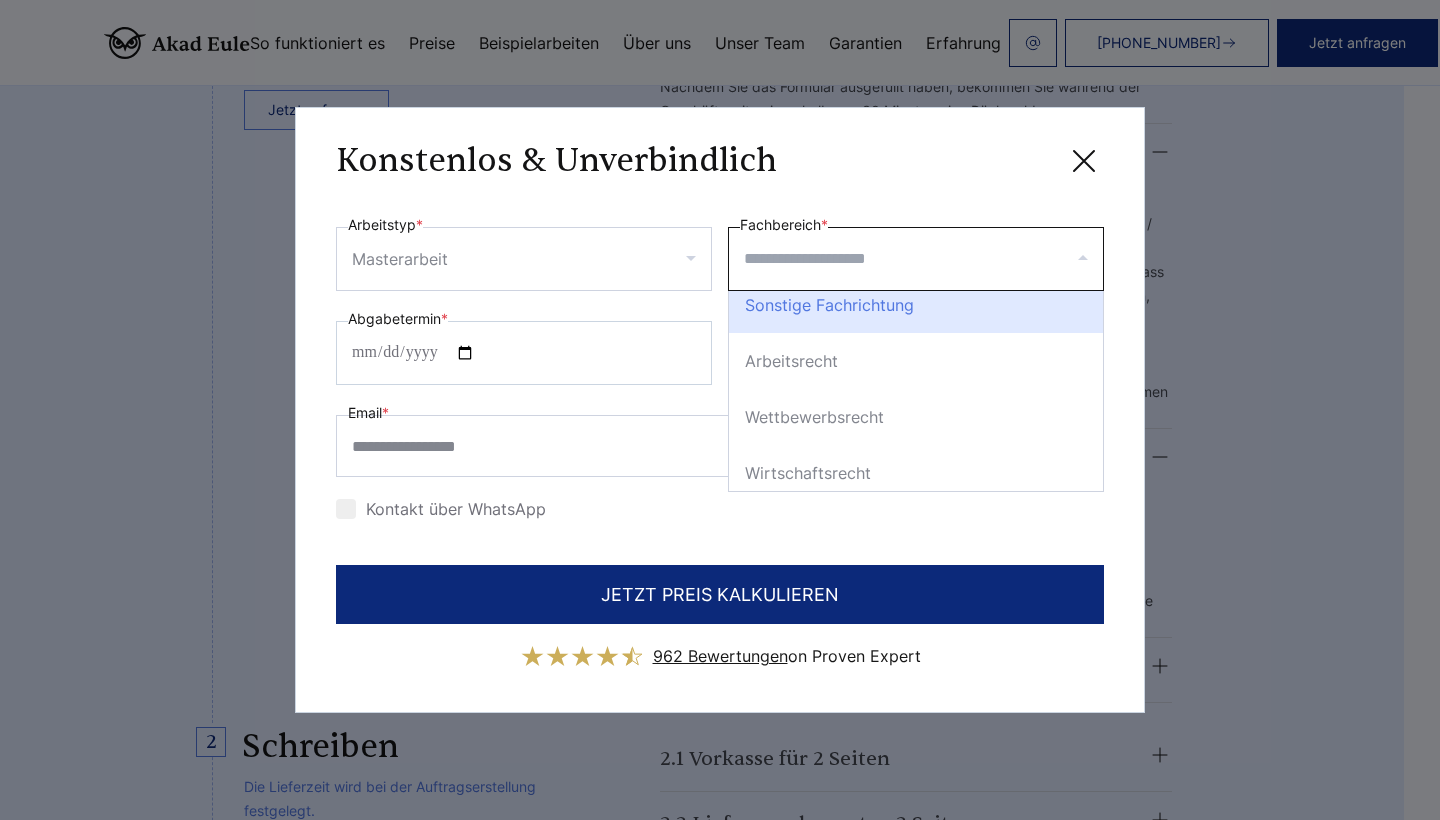 click on "Sonstige Fachrichtung" at bounding box center (916, 305) 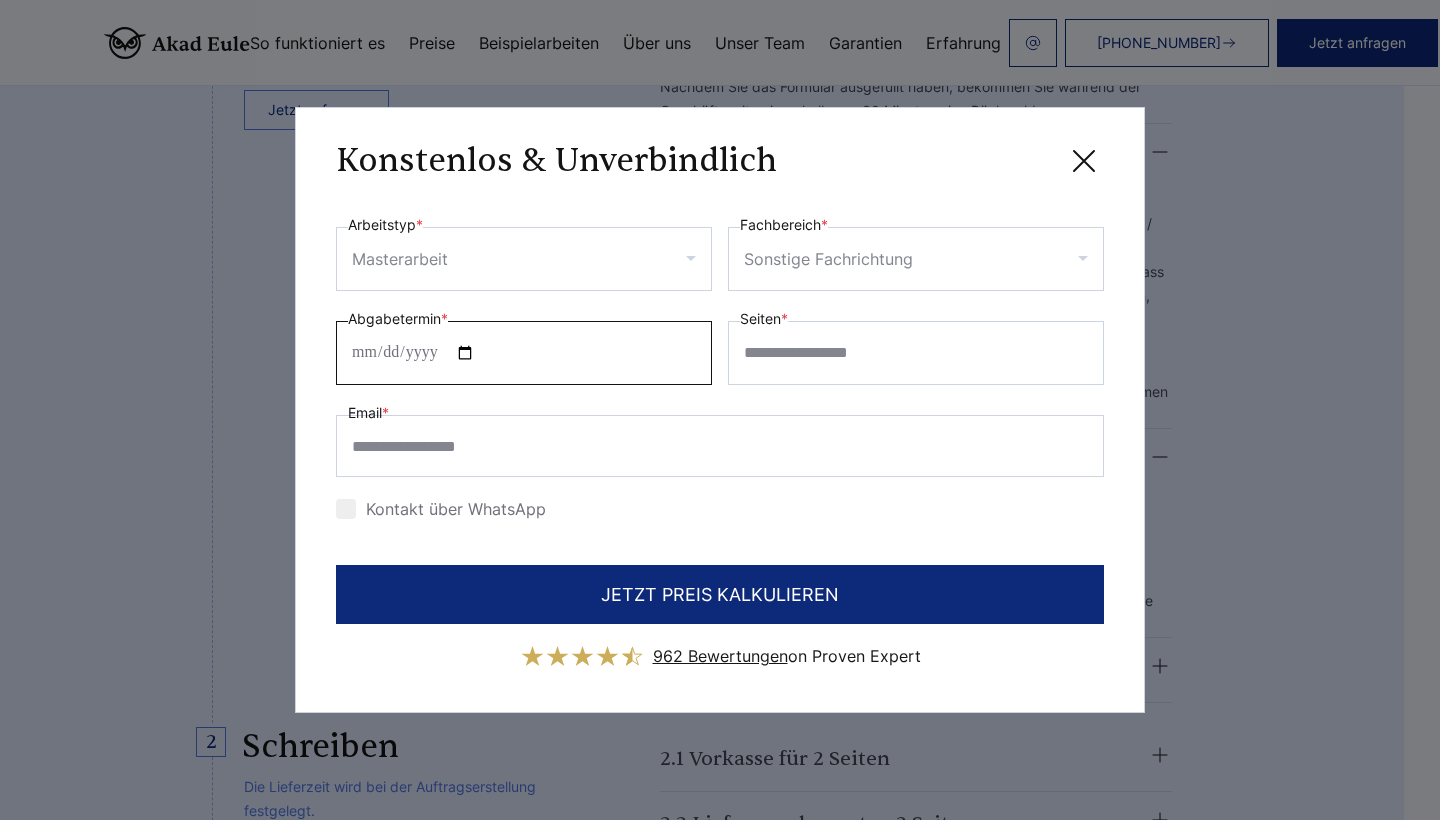 click on "Abgabetermin  *" at bounding box center [524, 353] 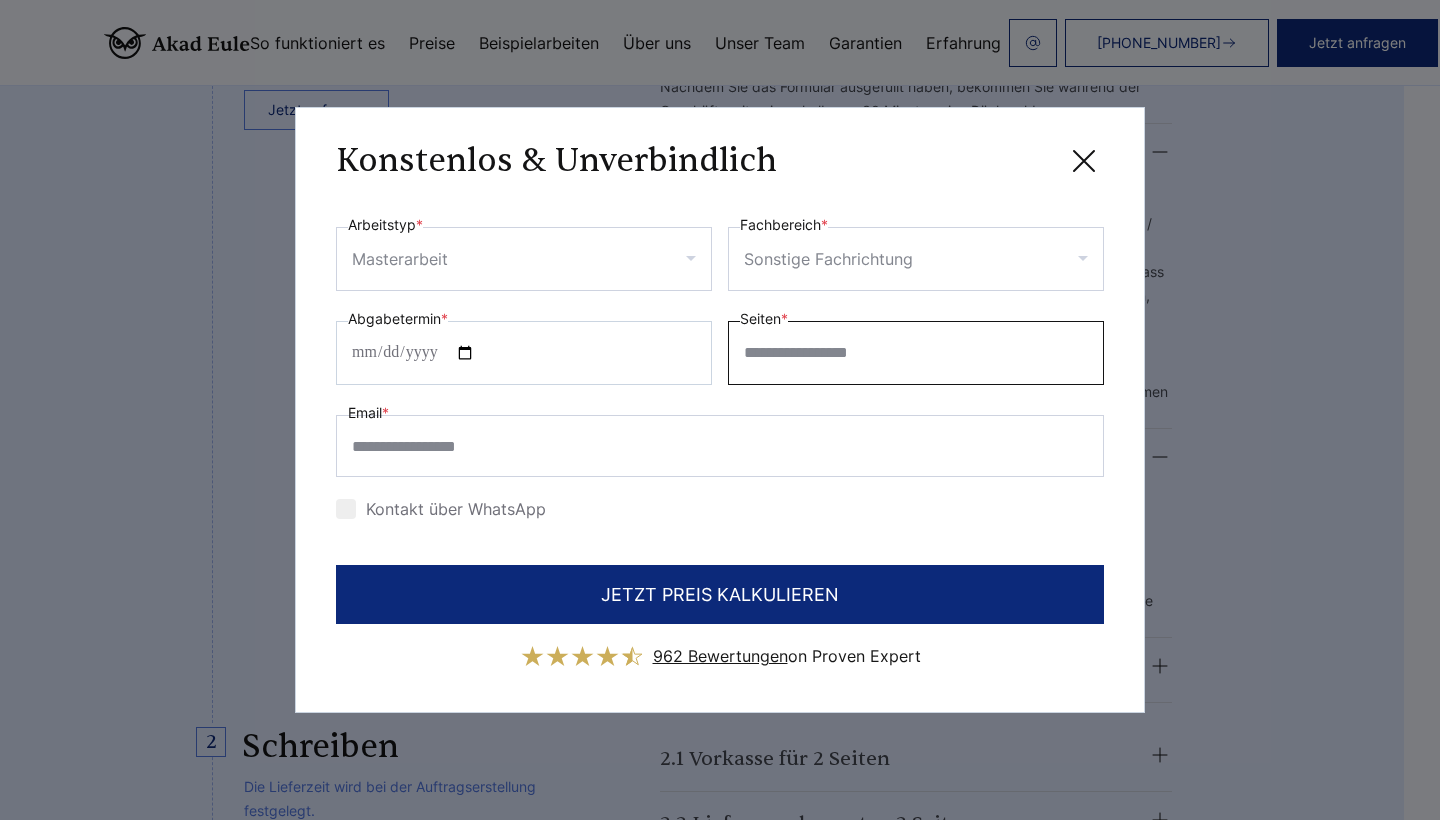 click on "Seiten  *" at bounding box center (916, 353) 